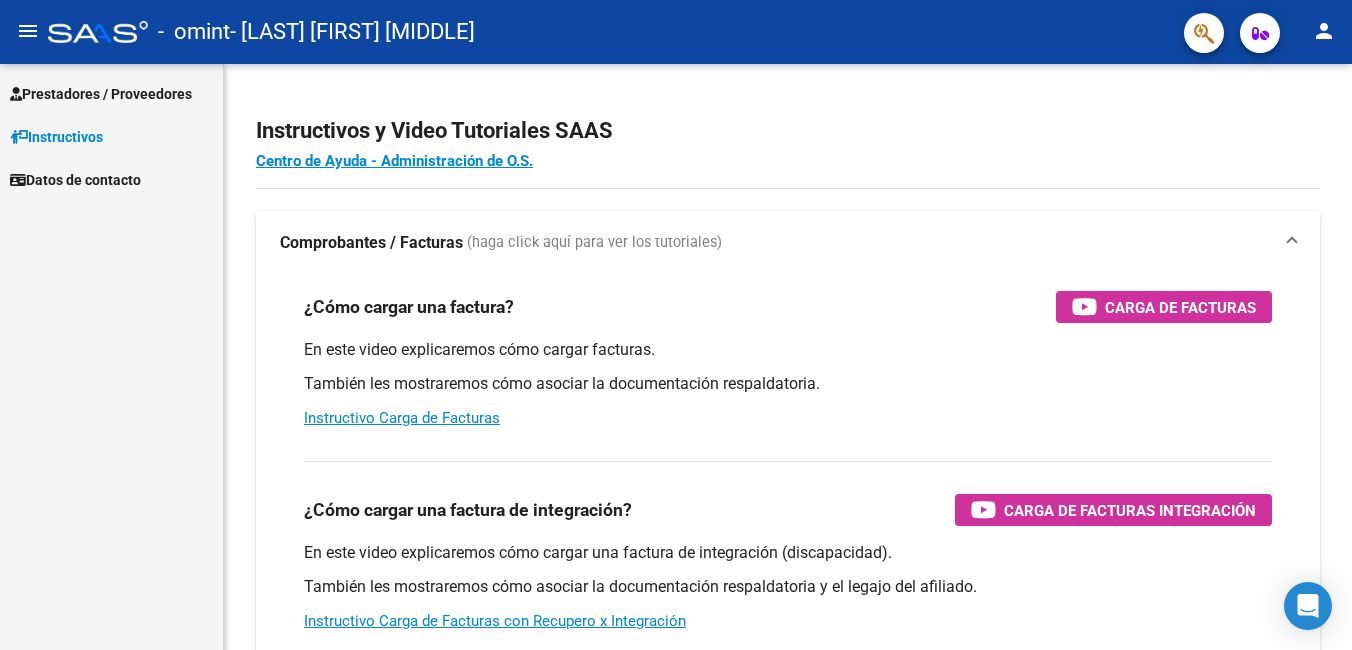 scroll, scrollTop: 0, scrollLeft: 0, axis: both 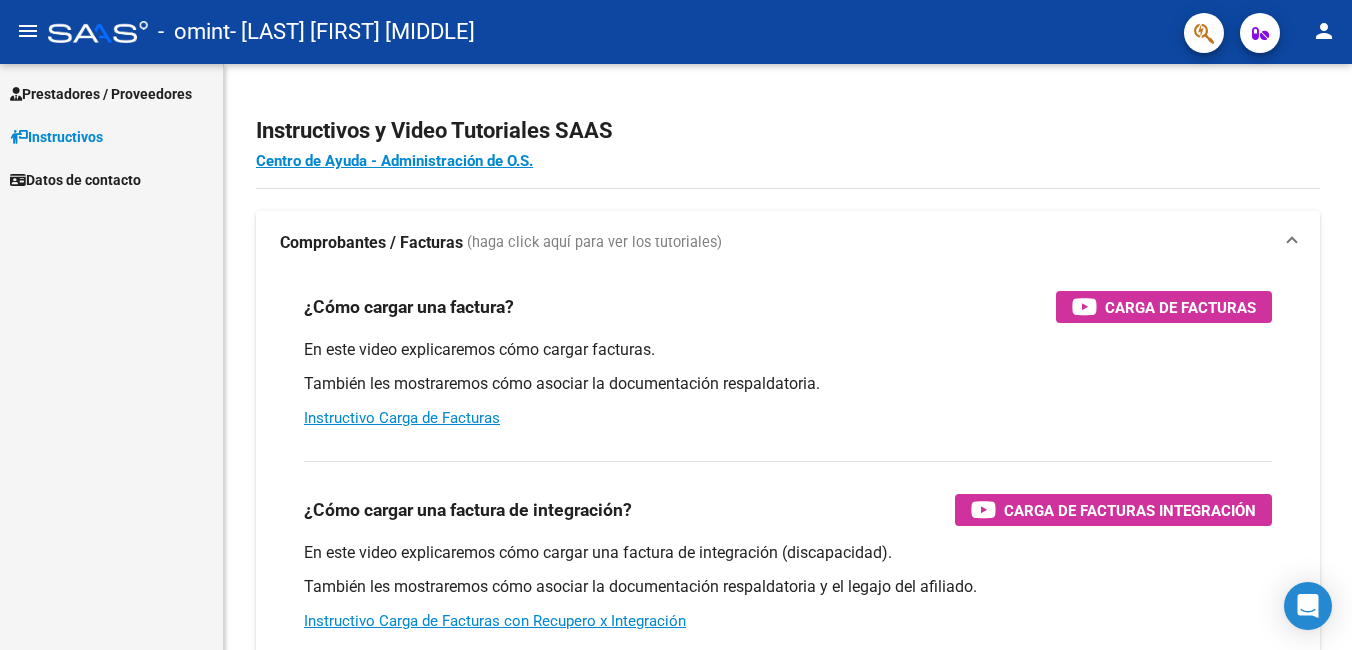 click on "Prestadores / Proveedores" at bounding box center (101, 94) 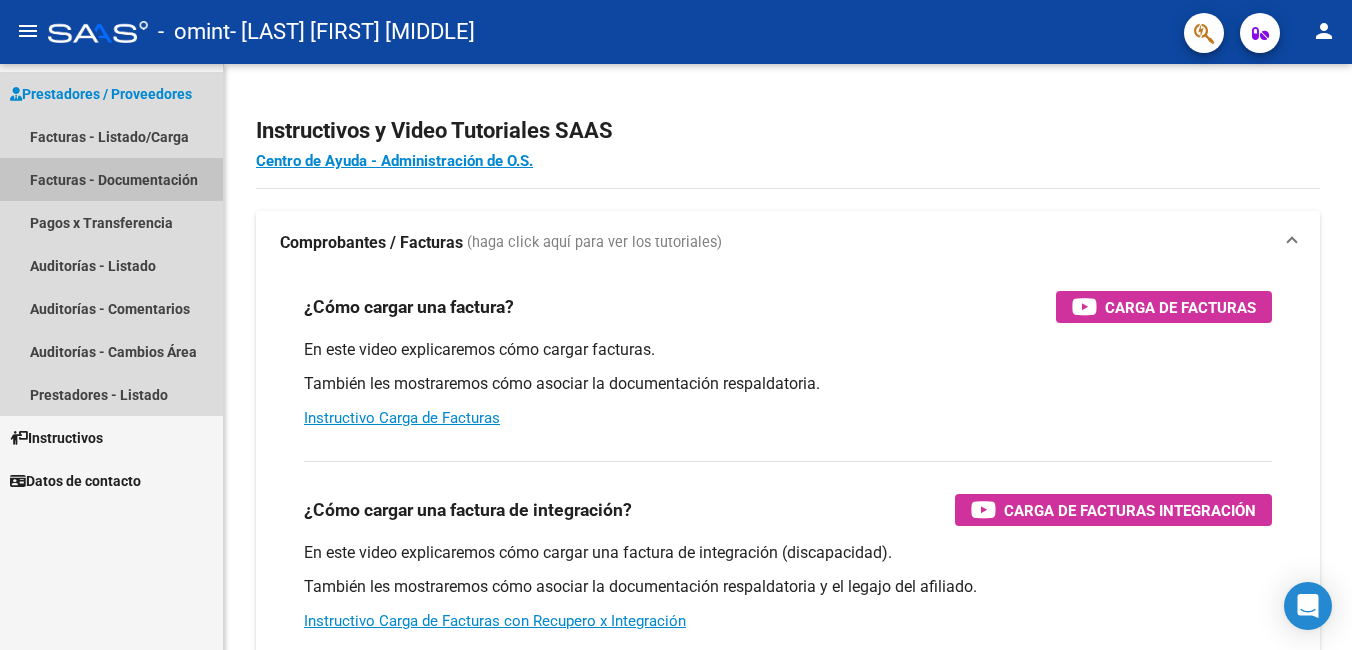 click on "Facturas - Documentación" at bounding box center [111, 179] 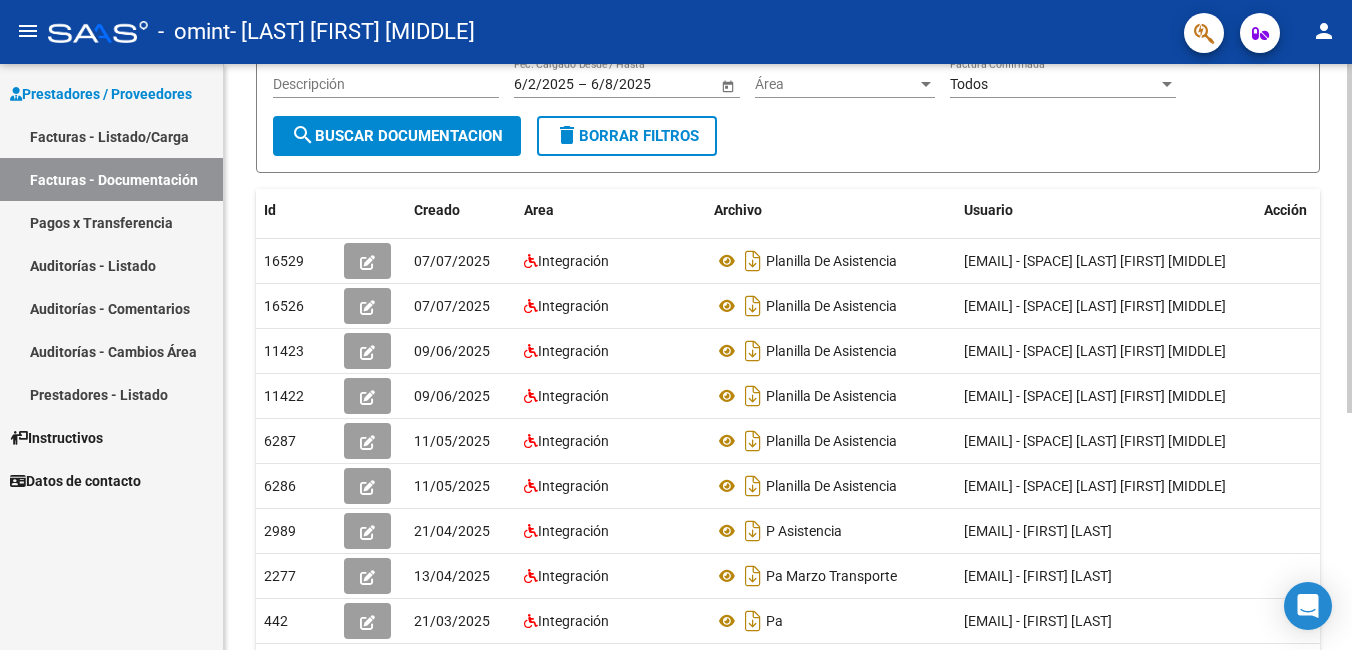 scroll, scrollTop: 397, scrollLeft: 0, axis: vertical 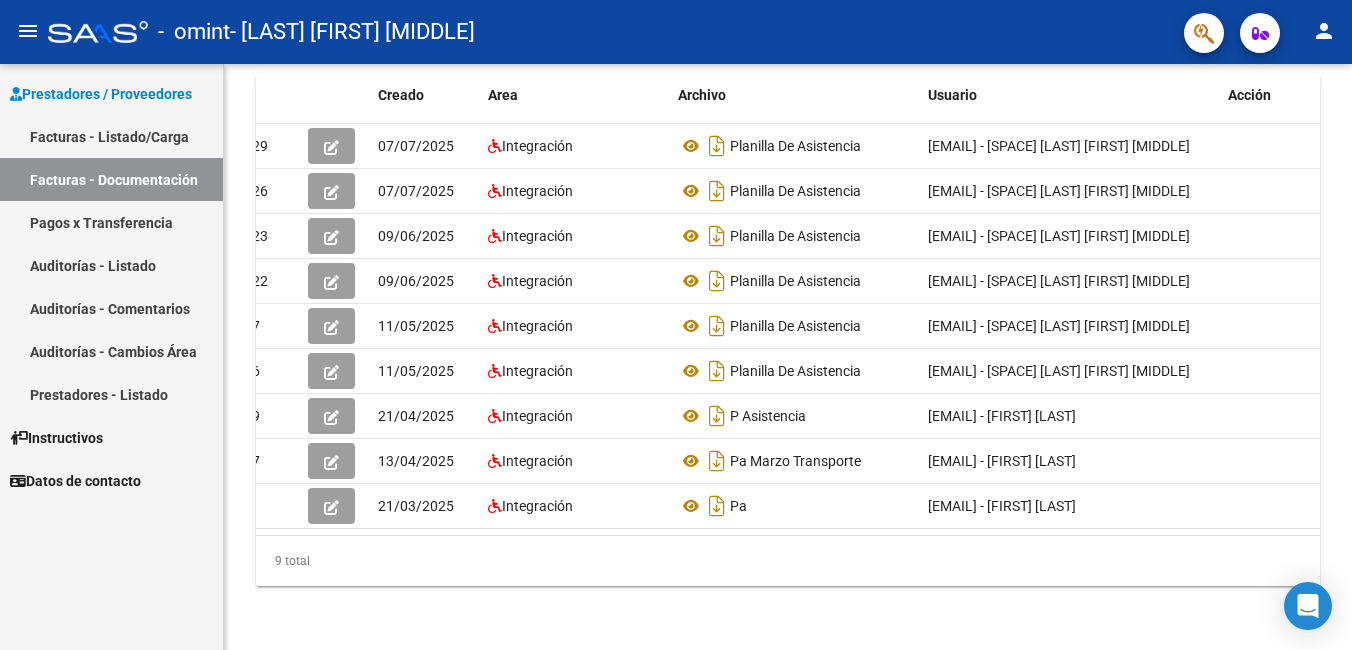 click on "Facturas - Listado/Carga" at bounding box center [111, 136] 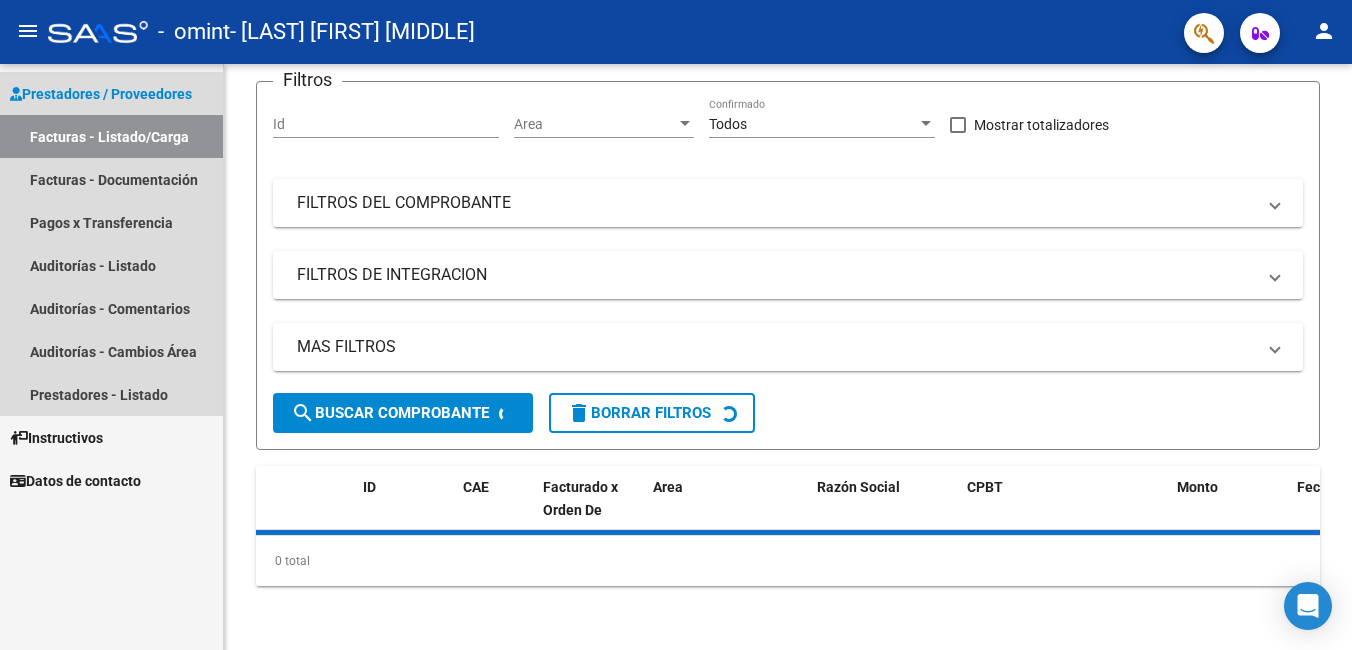 scroll, scrollTop: 0, scrollLeft: 0, axis: both 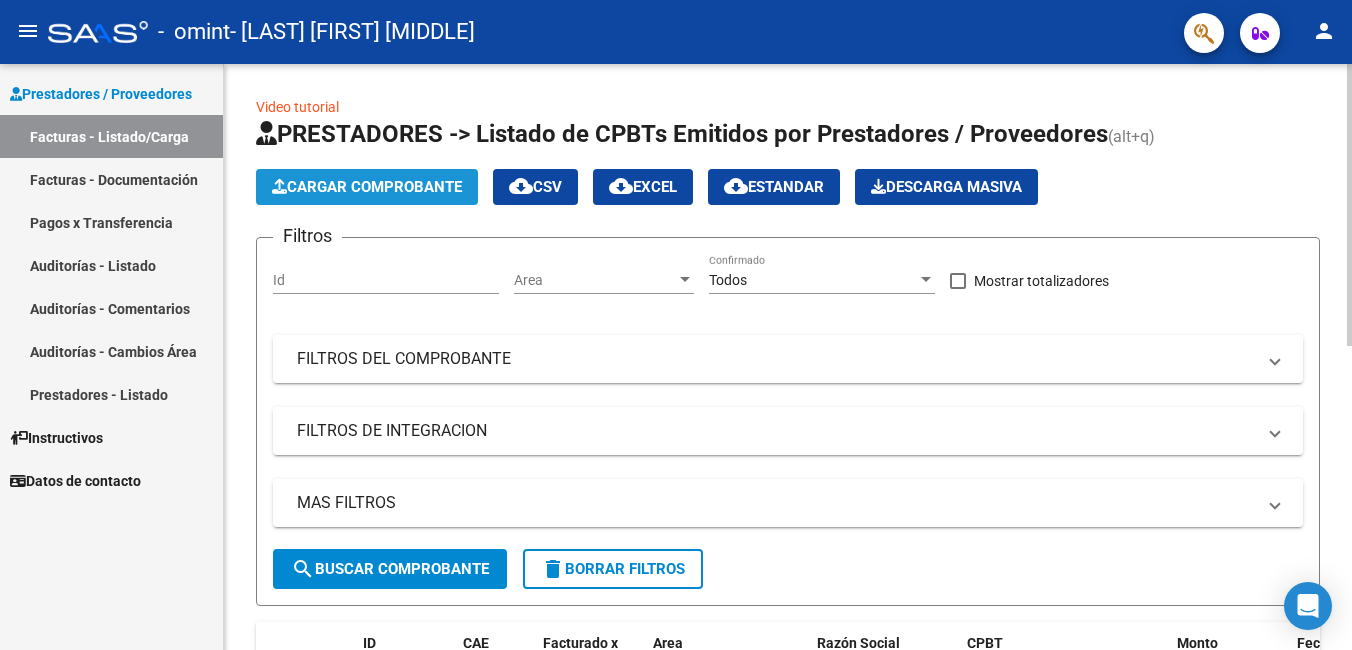click on "Cargar Comprobante" 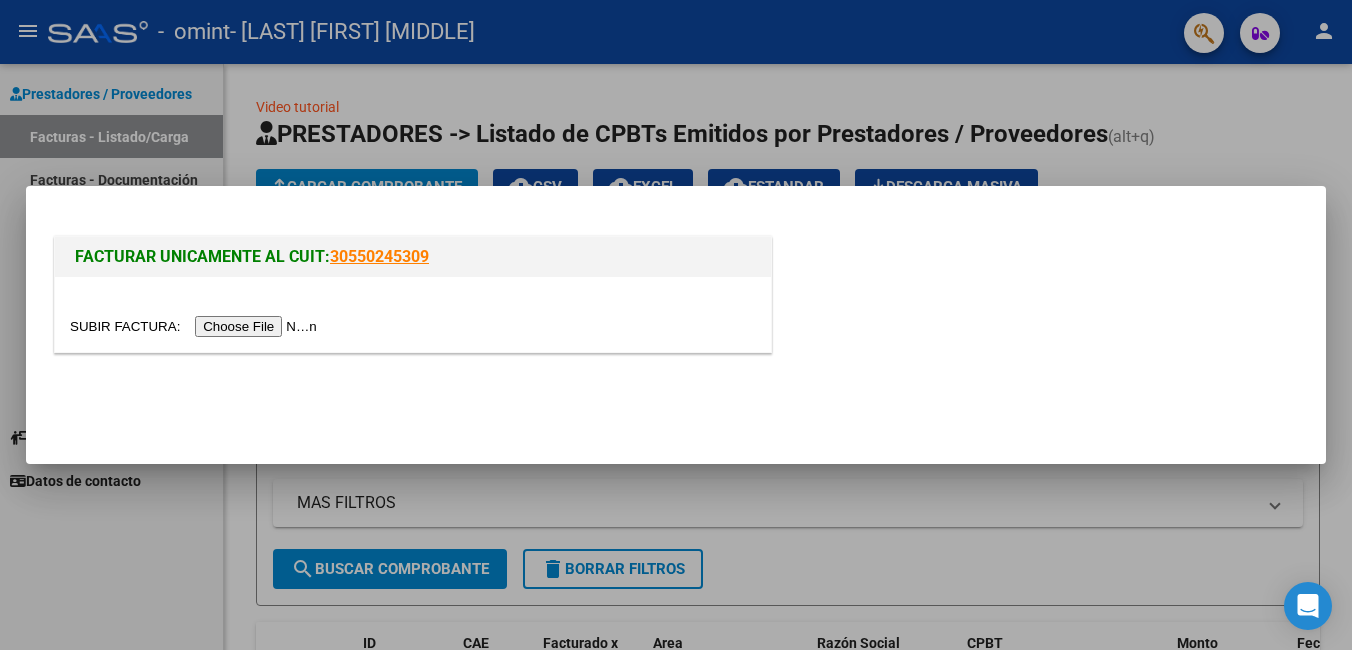 click at bounding box center (196, 326) 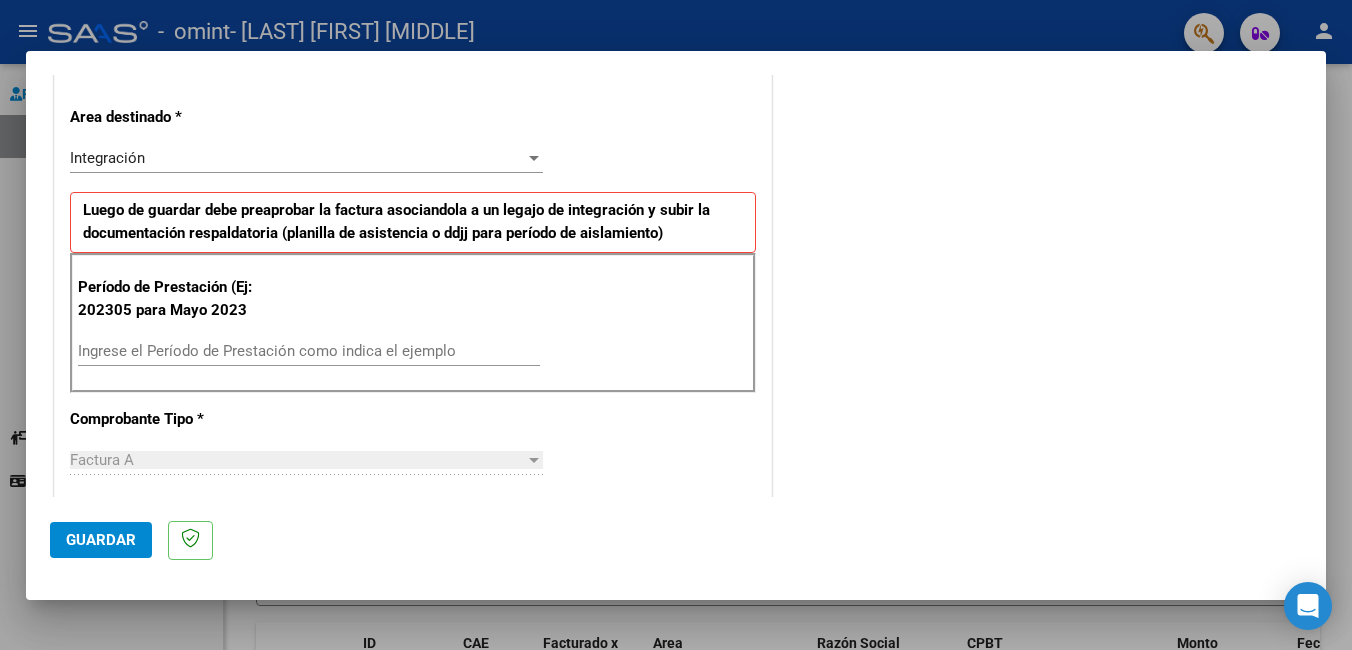 scroll, scrollTop: 500, scrollLeft: 0, axis: vertical 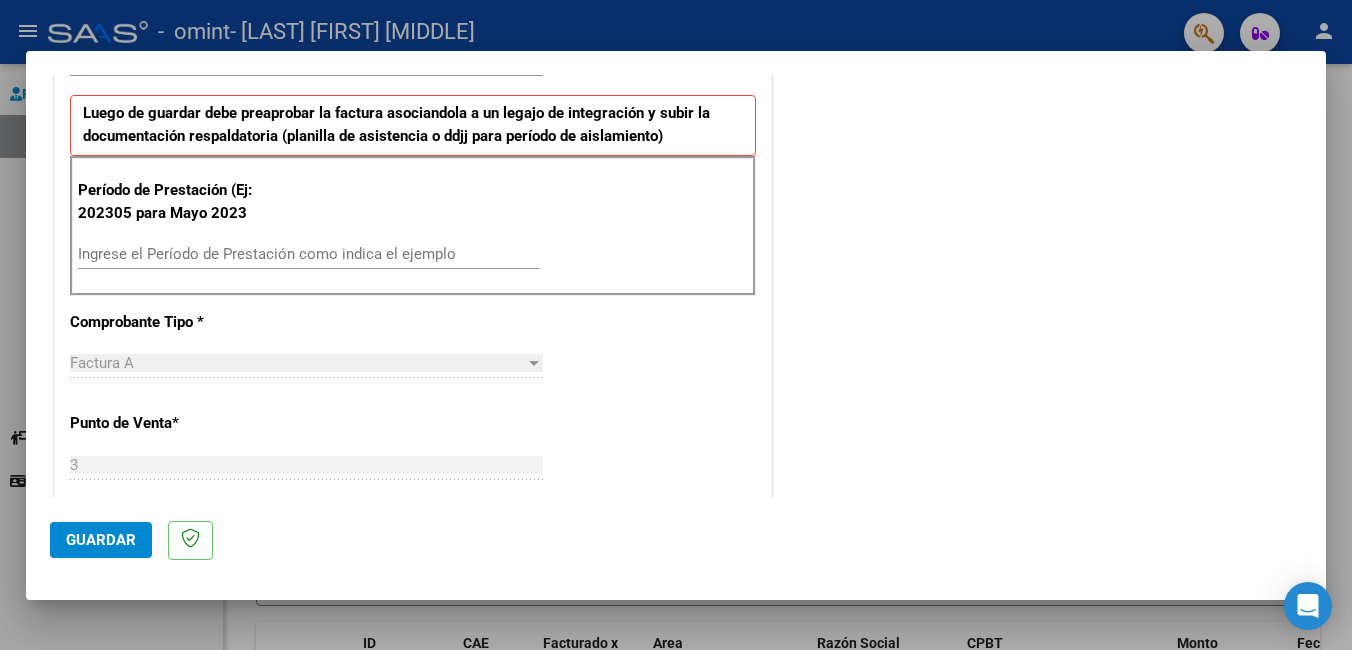 click on "Ingrese el Período de Prestación como indica el ejemplo" at bounding box center [309, 254] 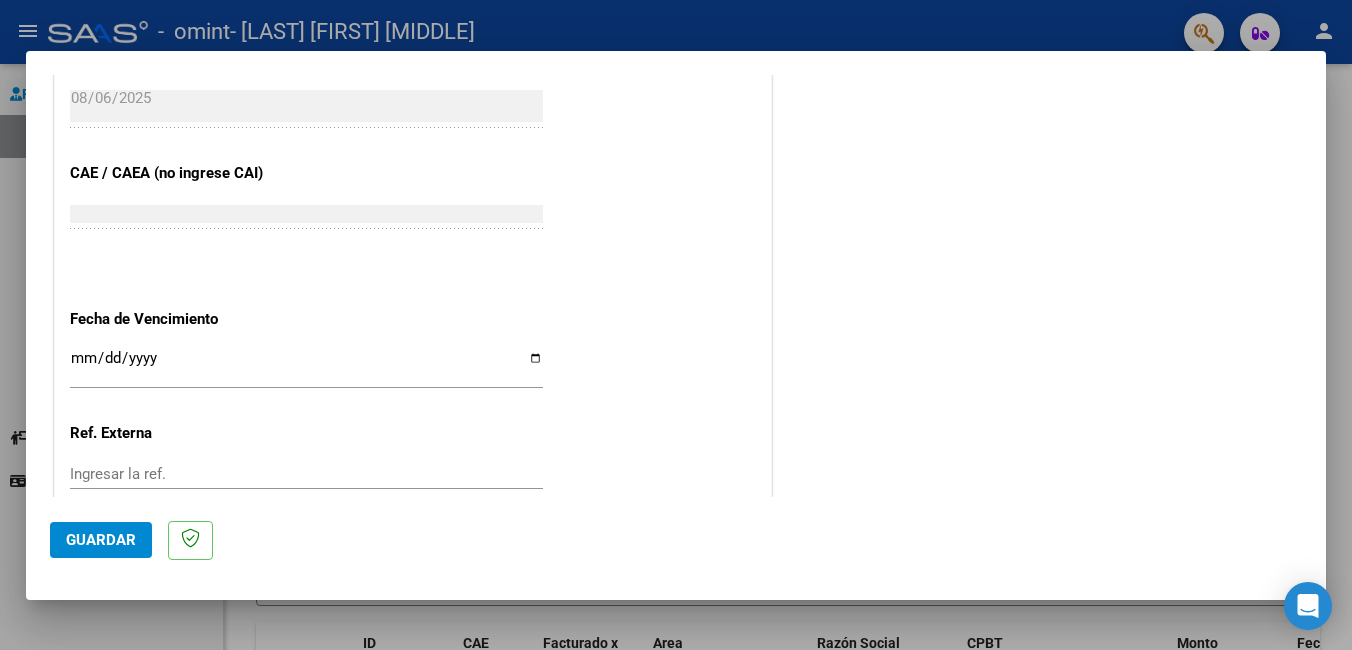 scroll, scrollTop: 1200, scrollLeft: 0, axis: vertical 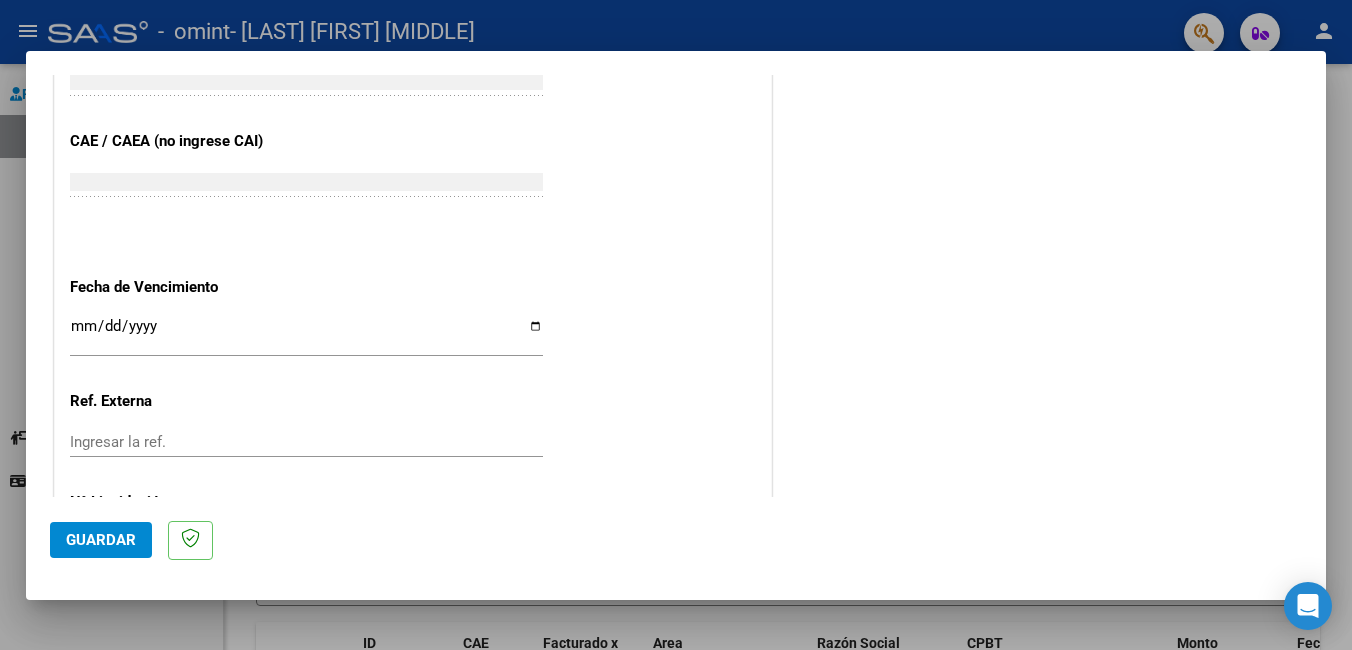type on "202507" 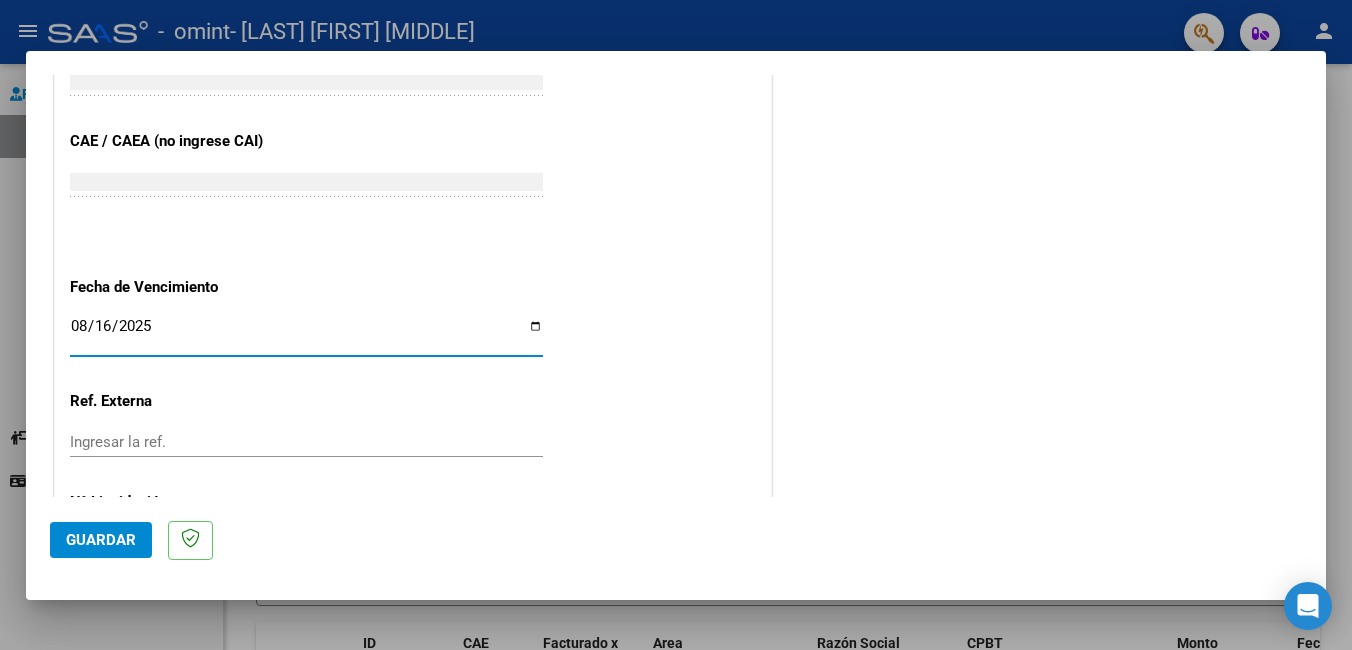 type on "2025-08-16" 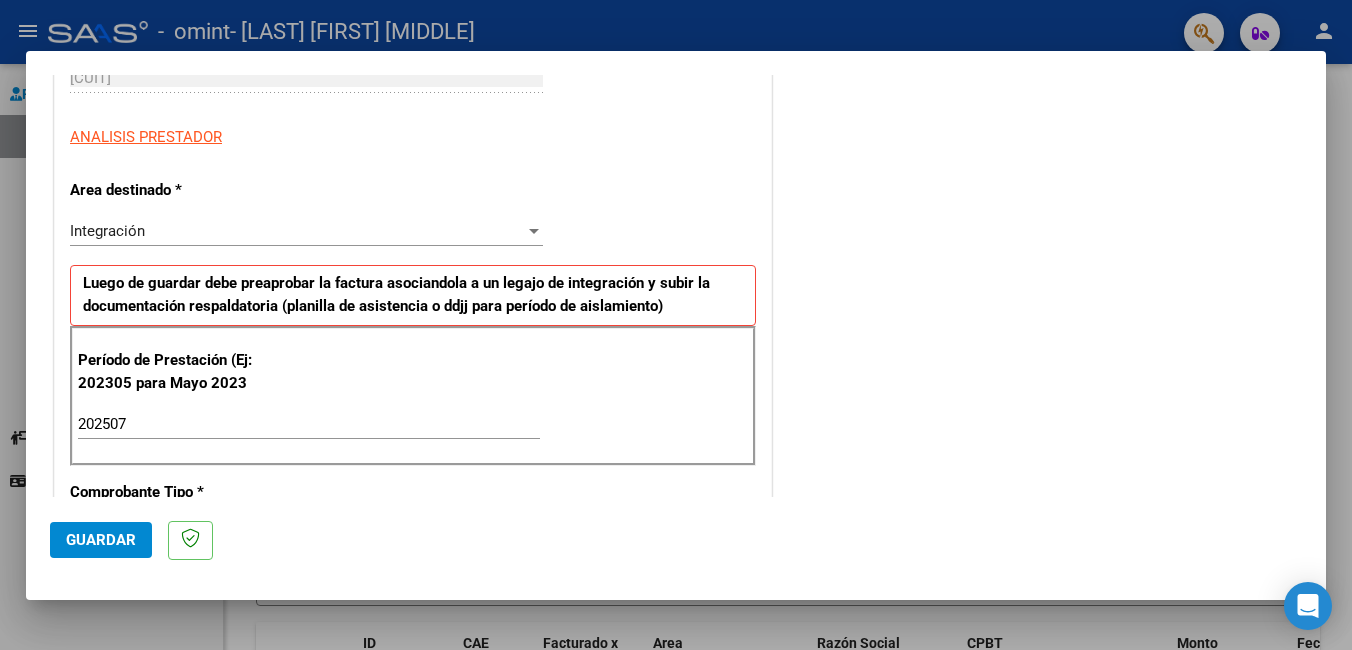 scroll, scrollTop: 400, scrollLeft: 0, axis: vertical 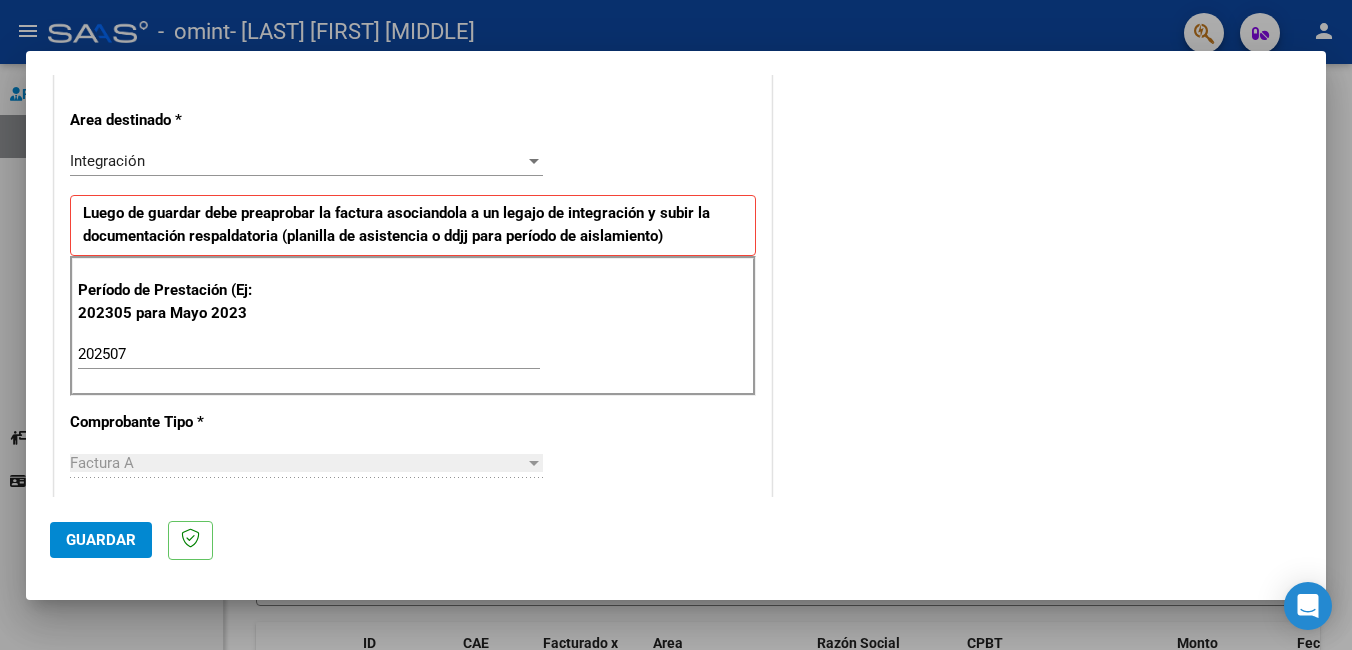 click on "Guardar" 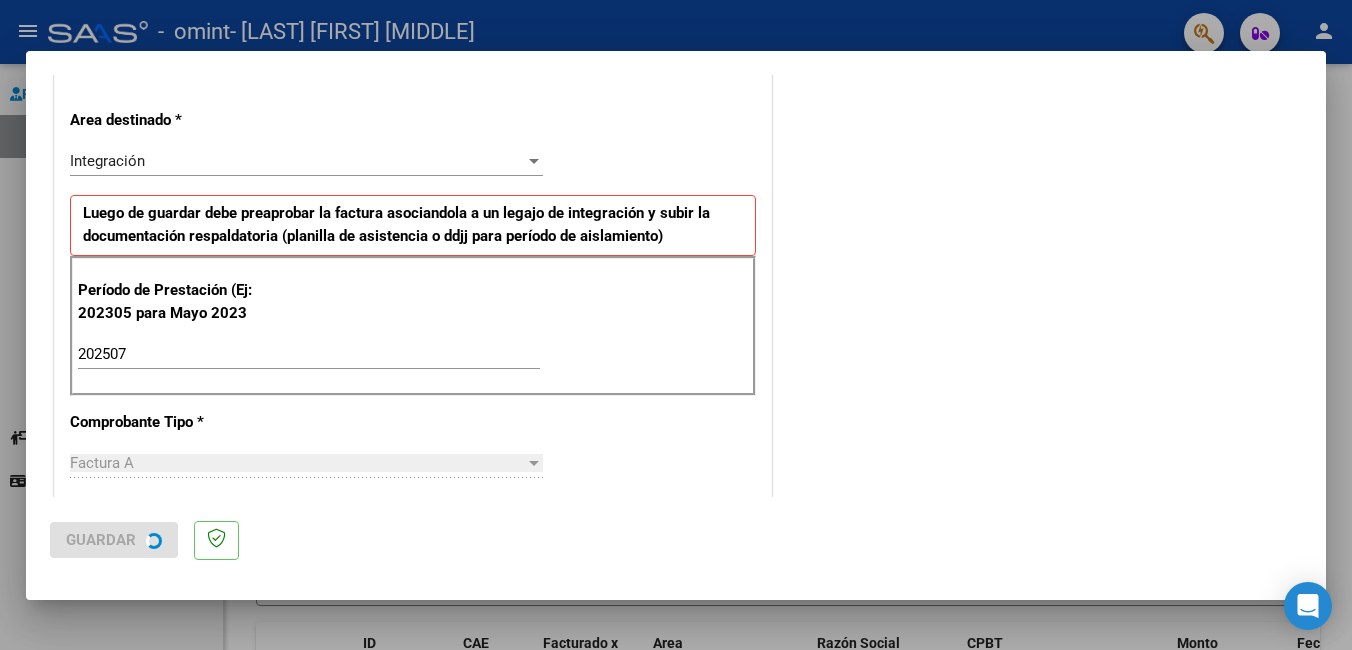 scroll, scrollTop: 0, scrollLeft: 0, axis: both 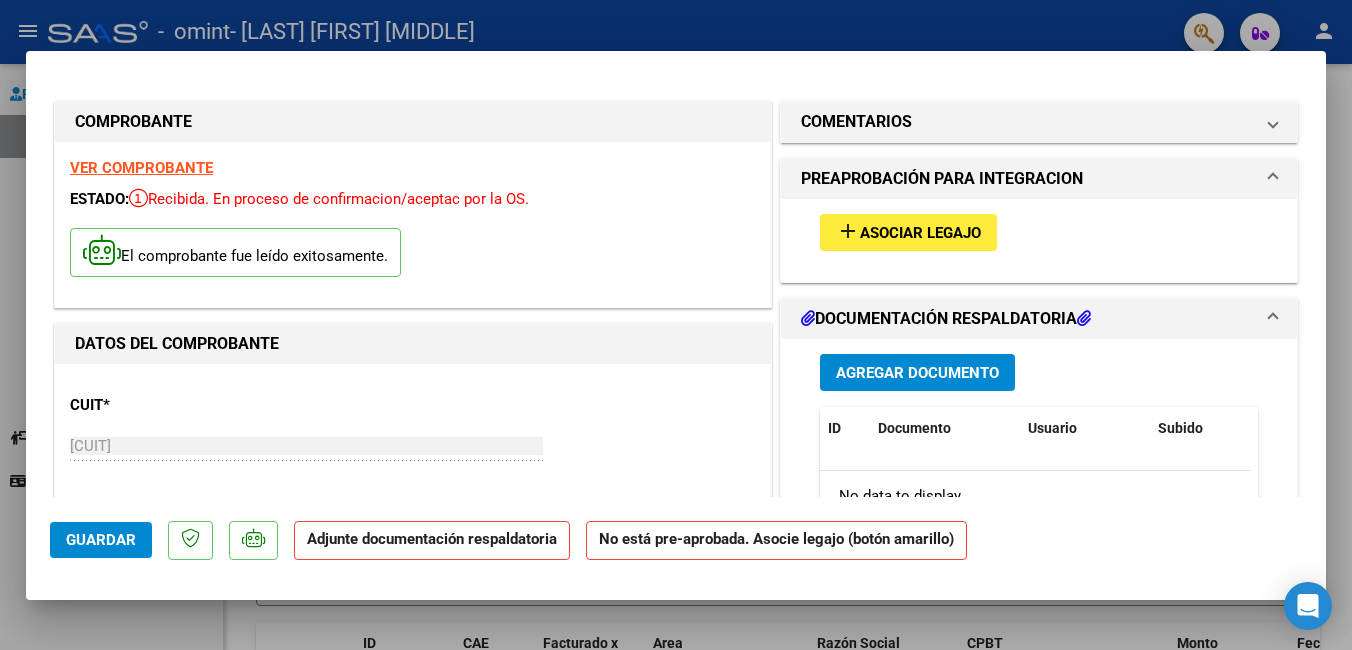click on "add Asociar Legajo" at bounding box center (908, 232) 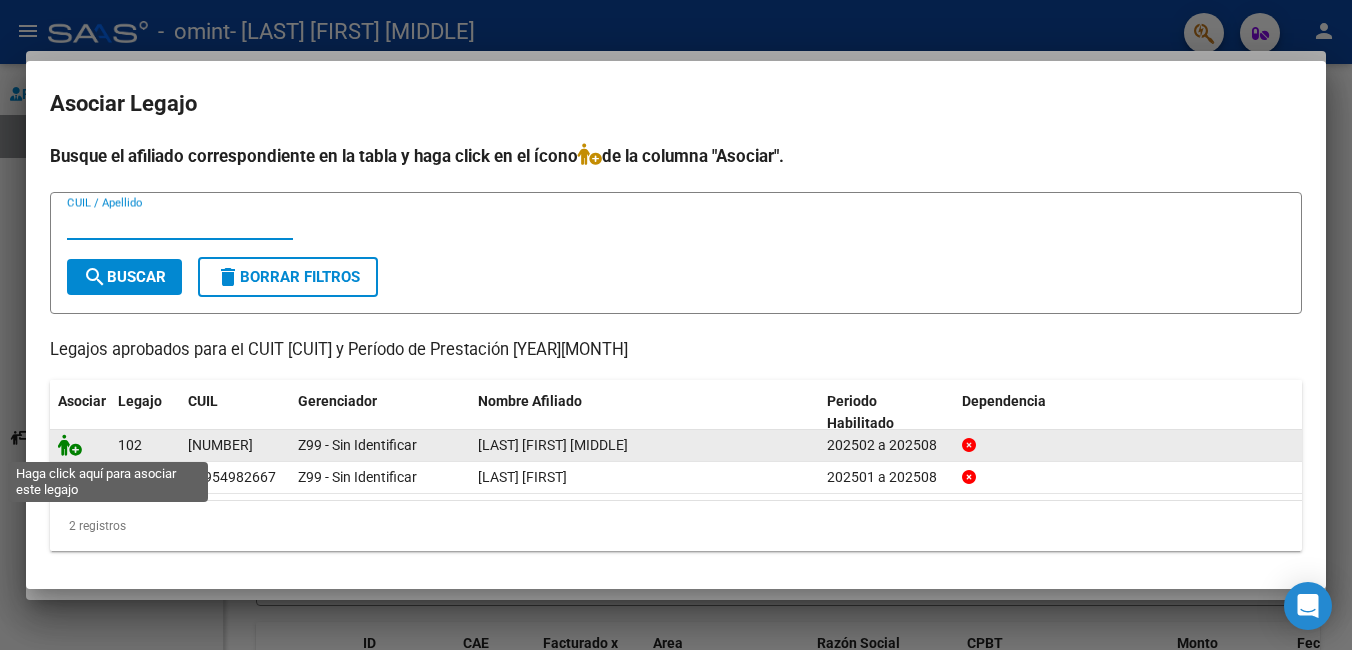 click 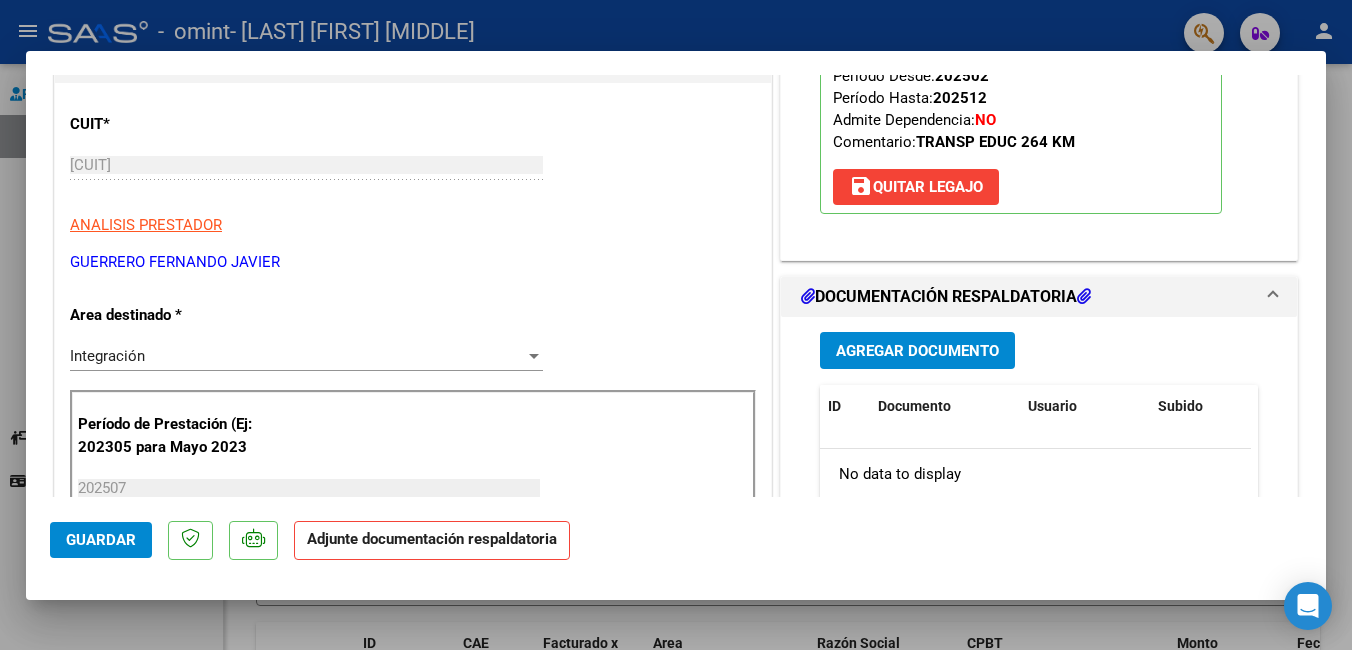 scroll, scrollTop: 300, scrollLeft: 0, axis: vertical 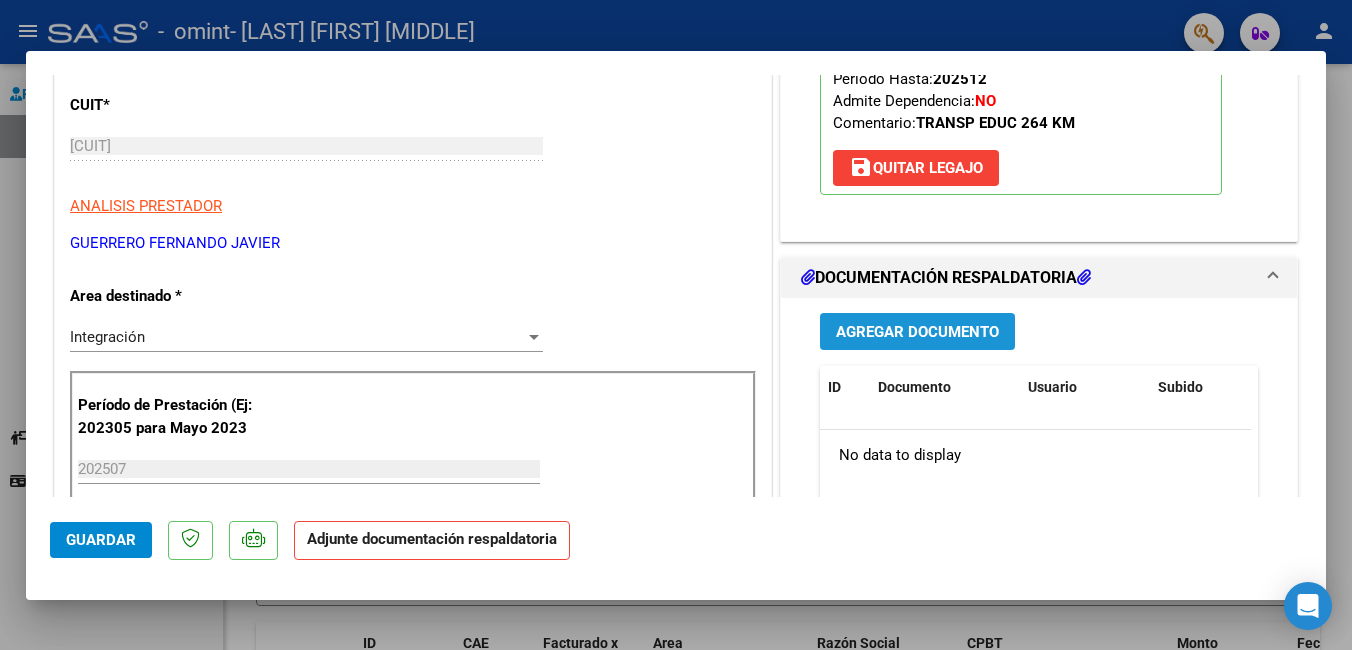 click on "Agregar Documento" at bounding box center (917, 332) 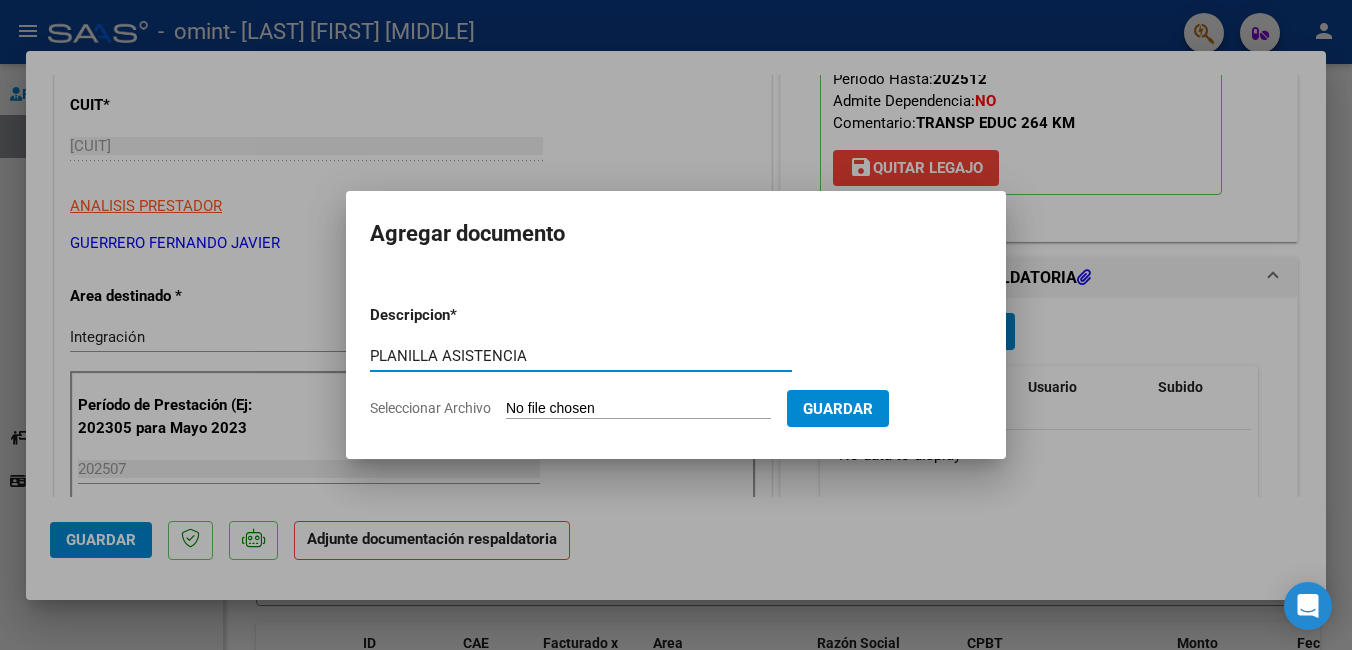 type on "PLANILLA ASISTENCIA" 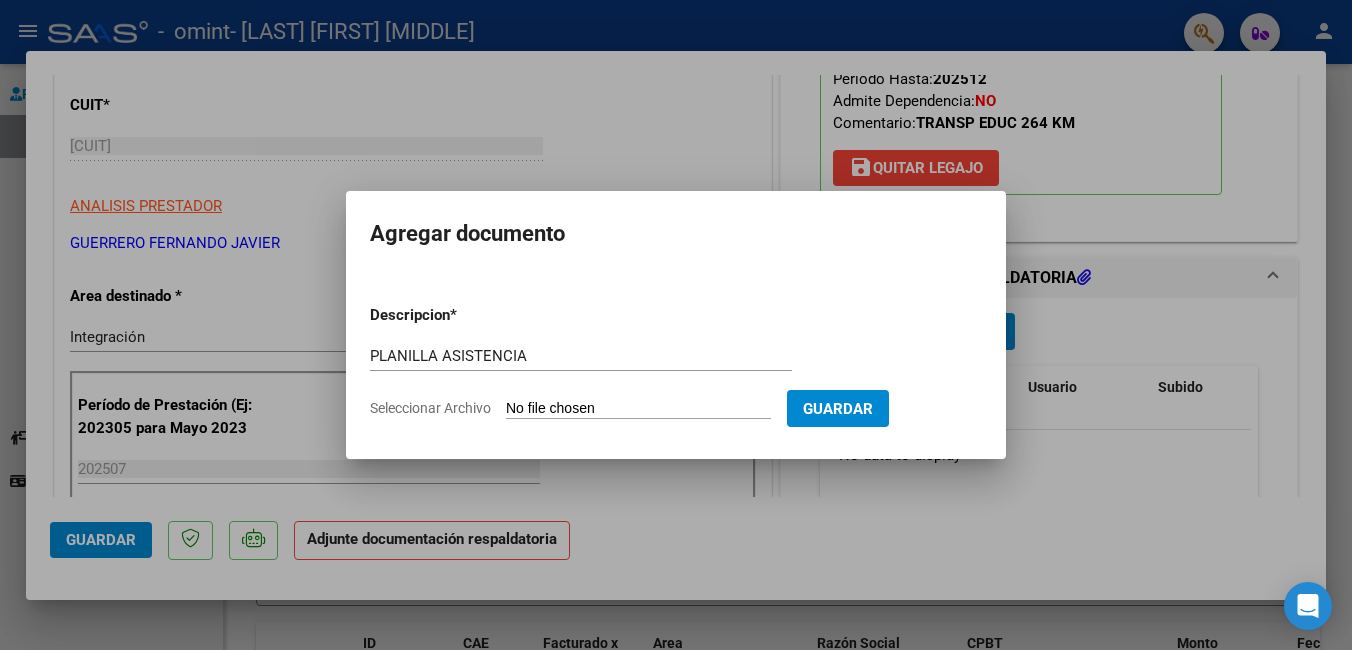click on "Seleccionar Archivo" at bounding box center [638, 409] 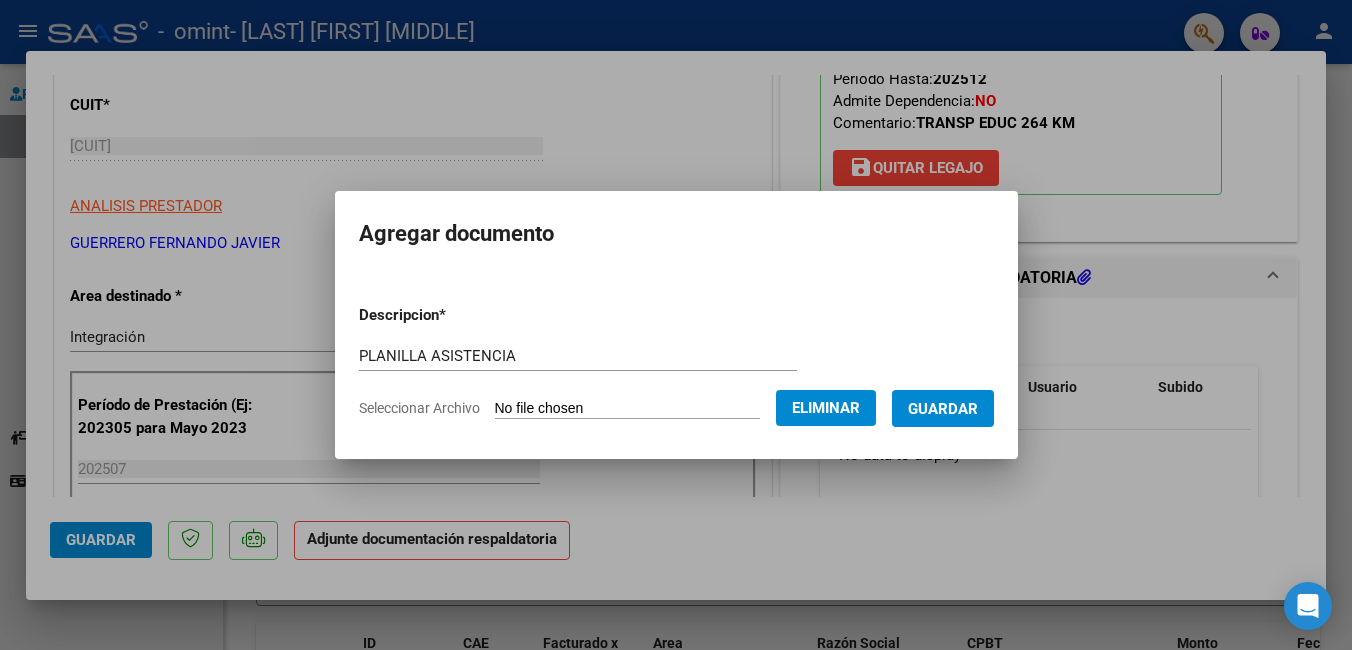 click on "Guardar" at bounding box center (943, 408) 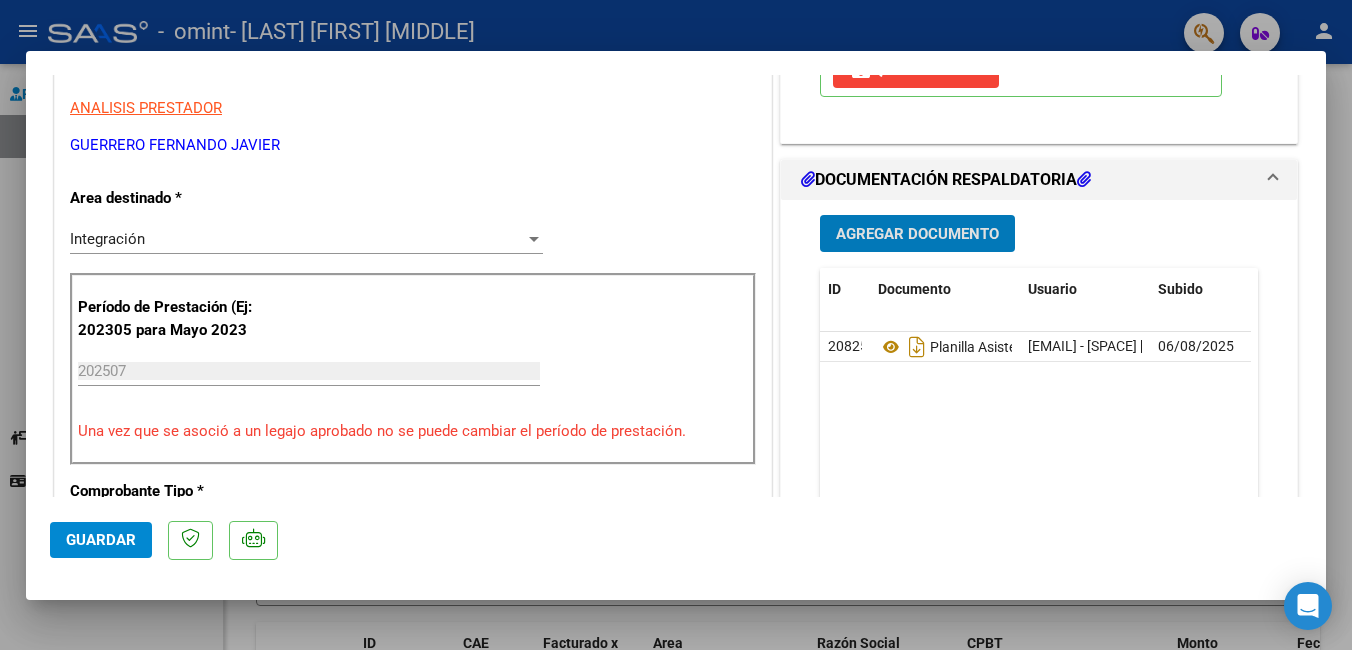 scroll, scrollTop: 400, scrollLeft: 0, axis: vertical 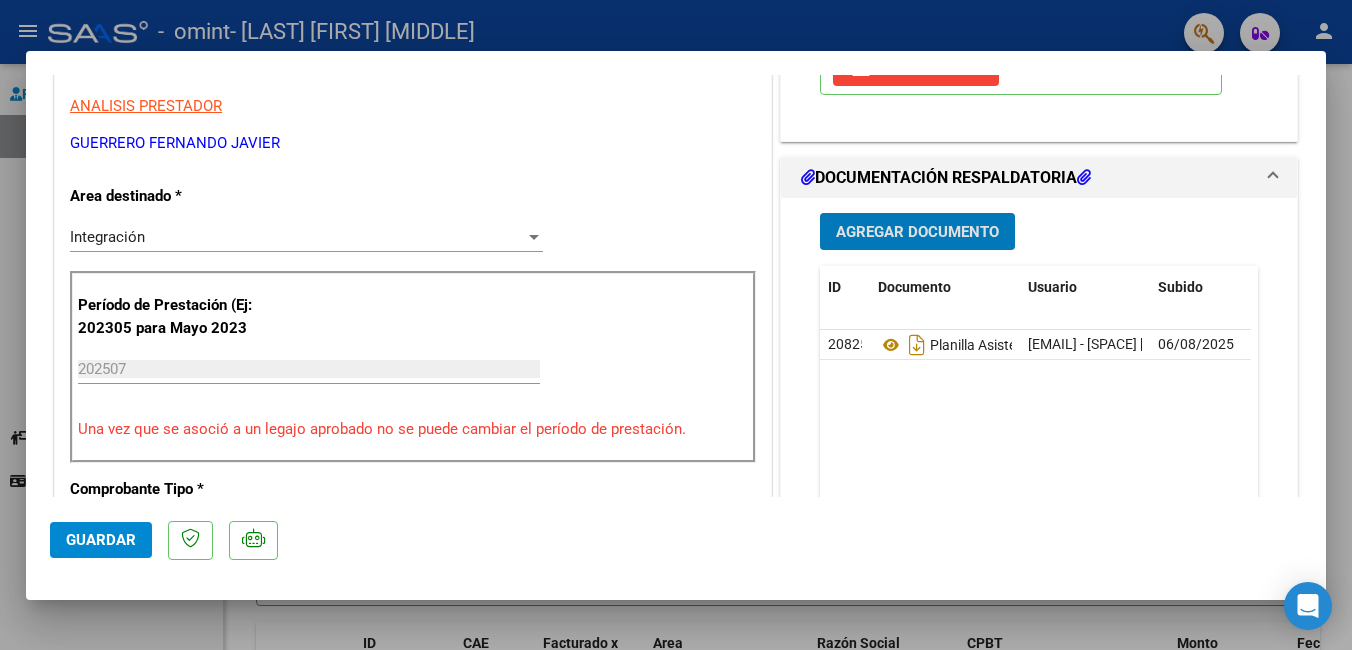 click on "Integración" at bounding box center (297, 237) 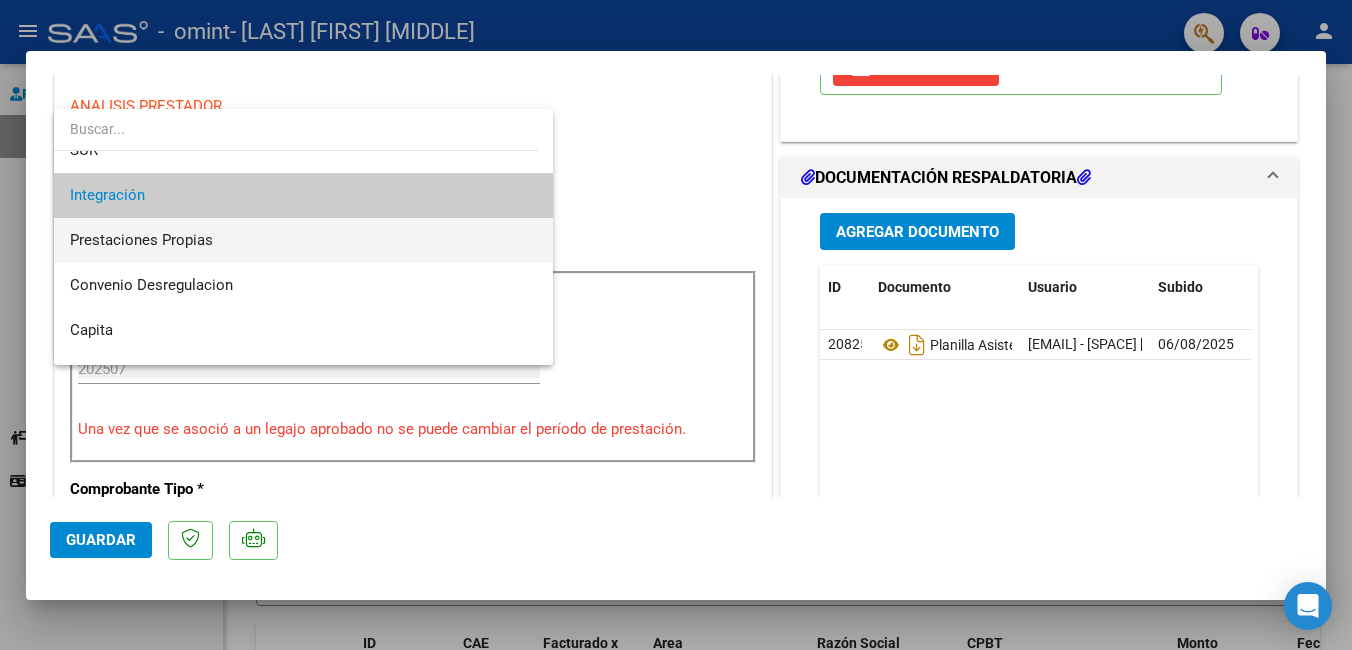 scroll, scrollTop: 149, scrollLeft: 0, axis: vertical 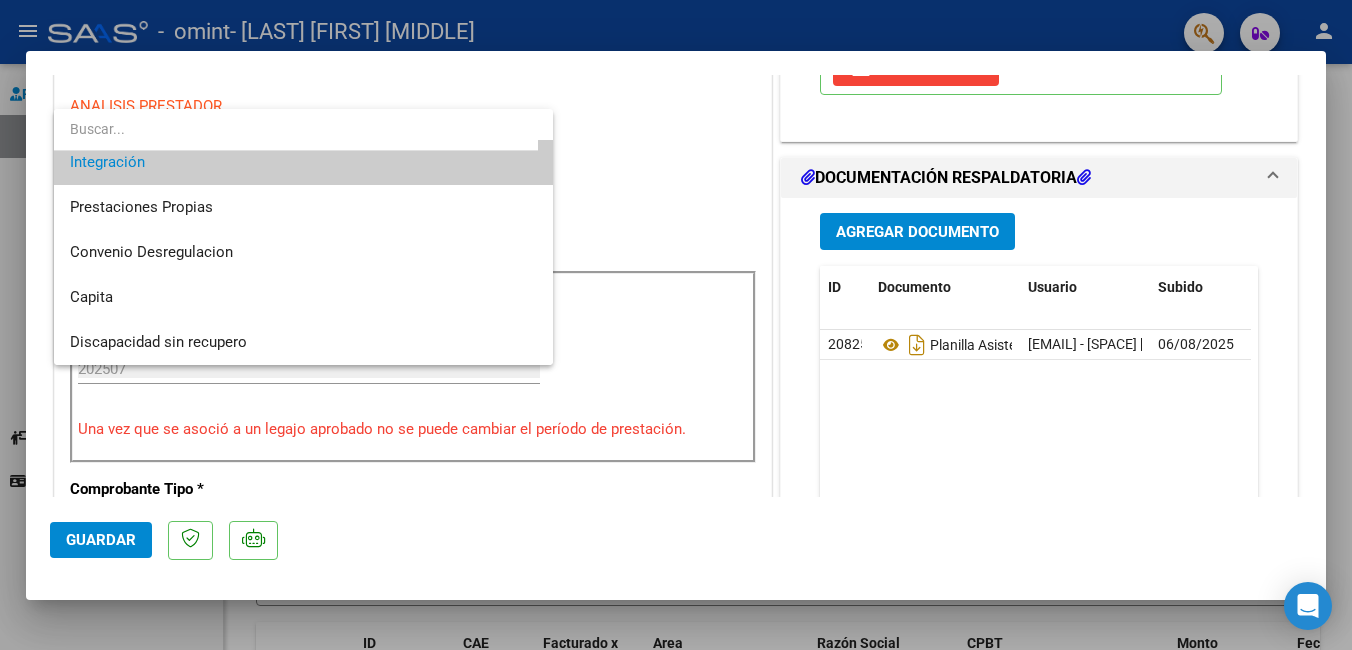 click on "Integración" at bounding box center [303, 162] 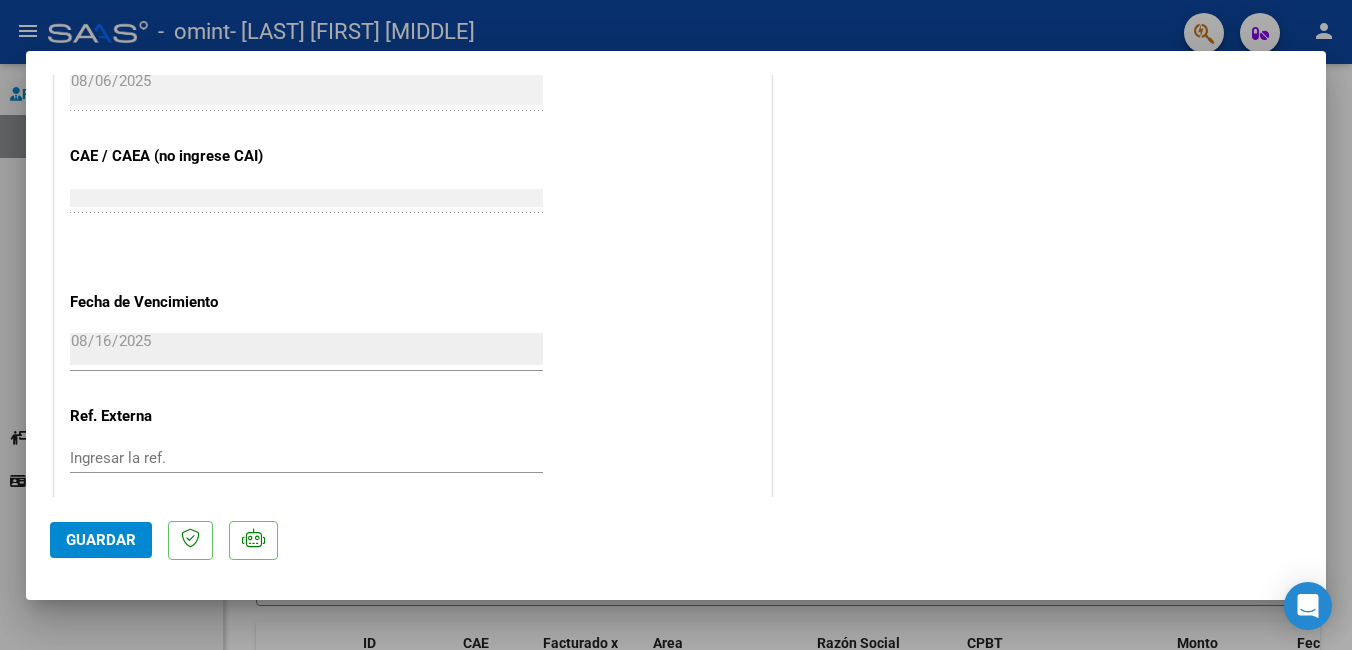 scroll, scrollTop: 1367, scrollLeft: 0, axis: vertical 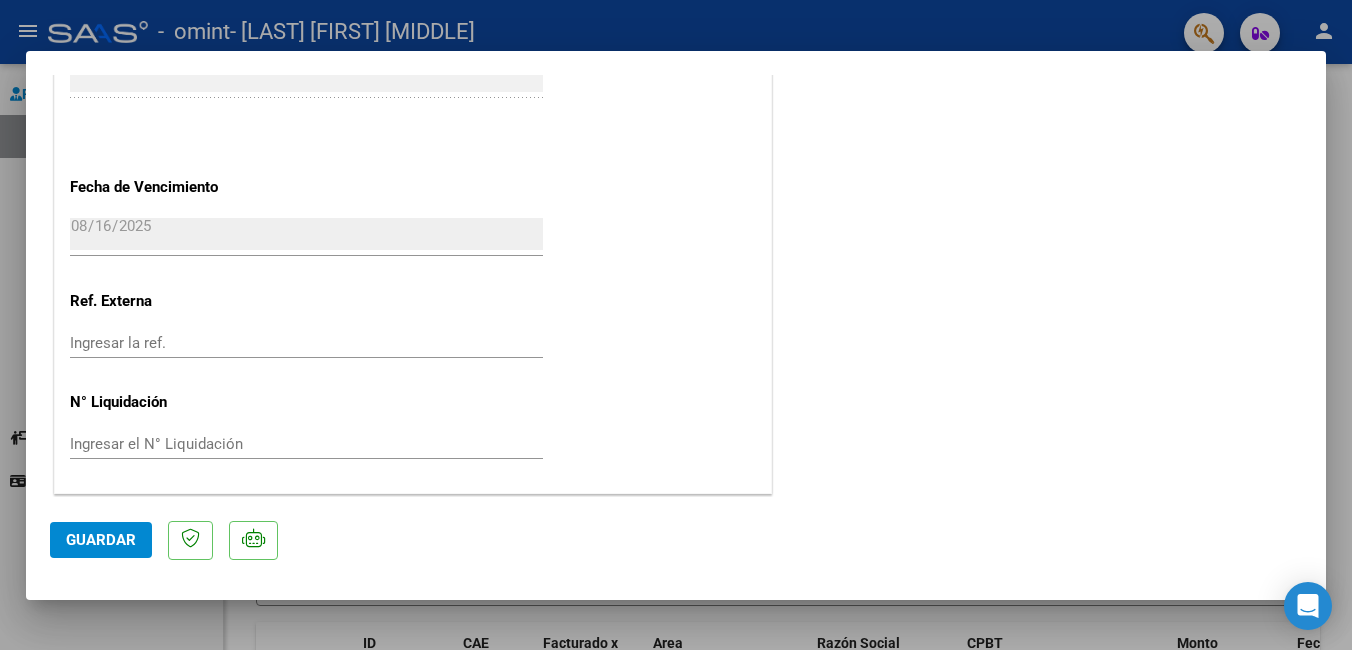 click on "Guardar" 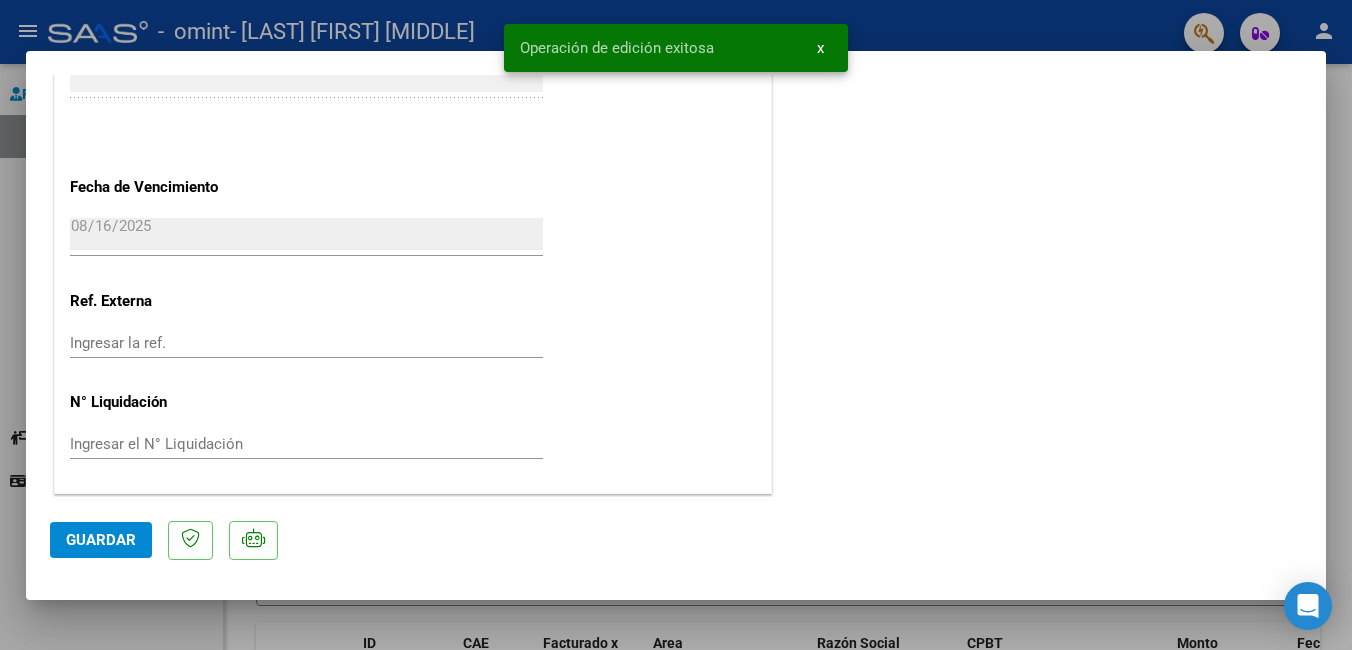 click on "x" at bounding box center [820, 48] 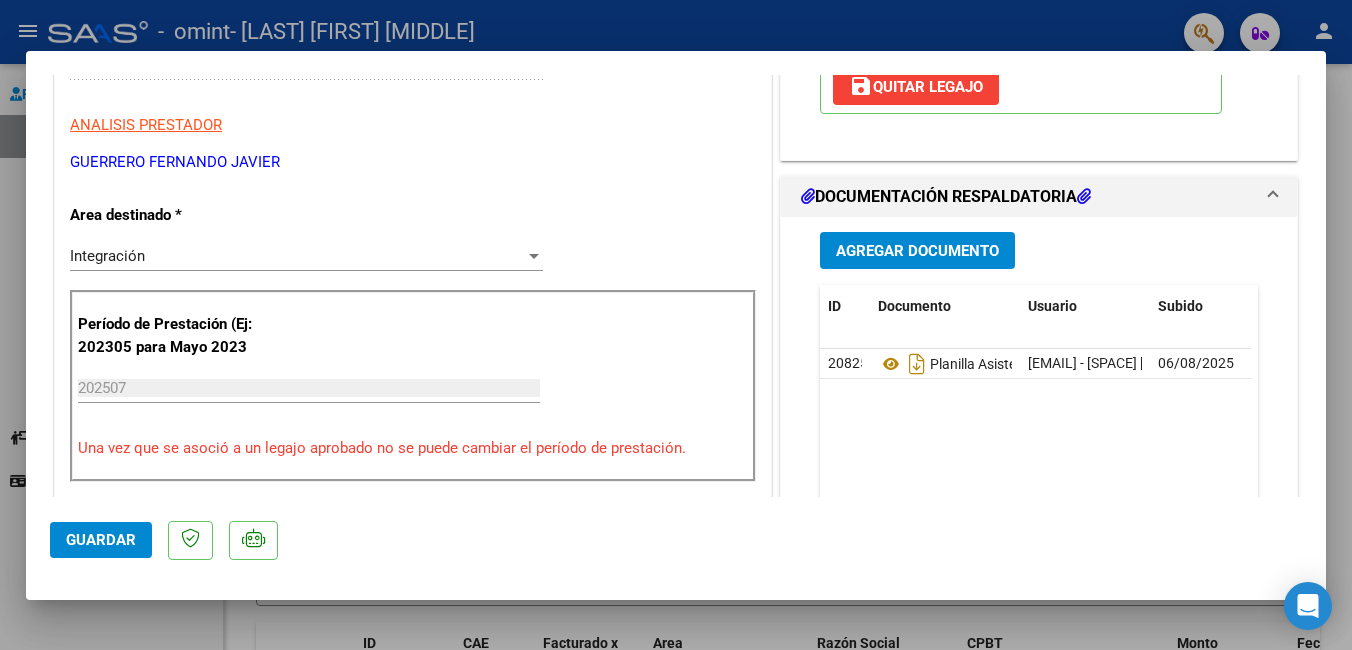 scroll, scrollTop: 0, scrollLeft: 0, axis: both 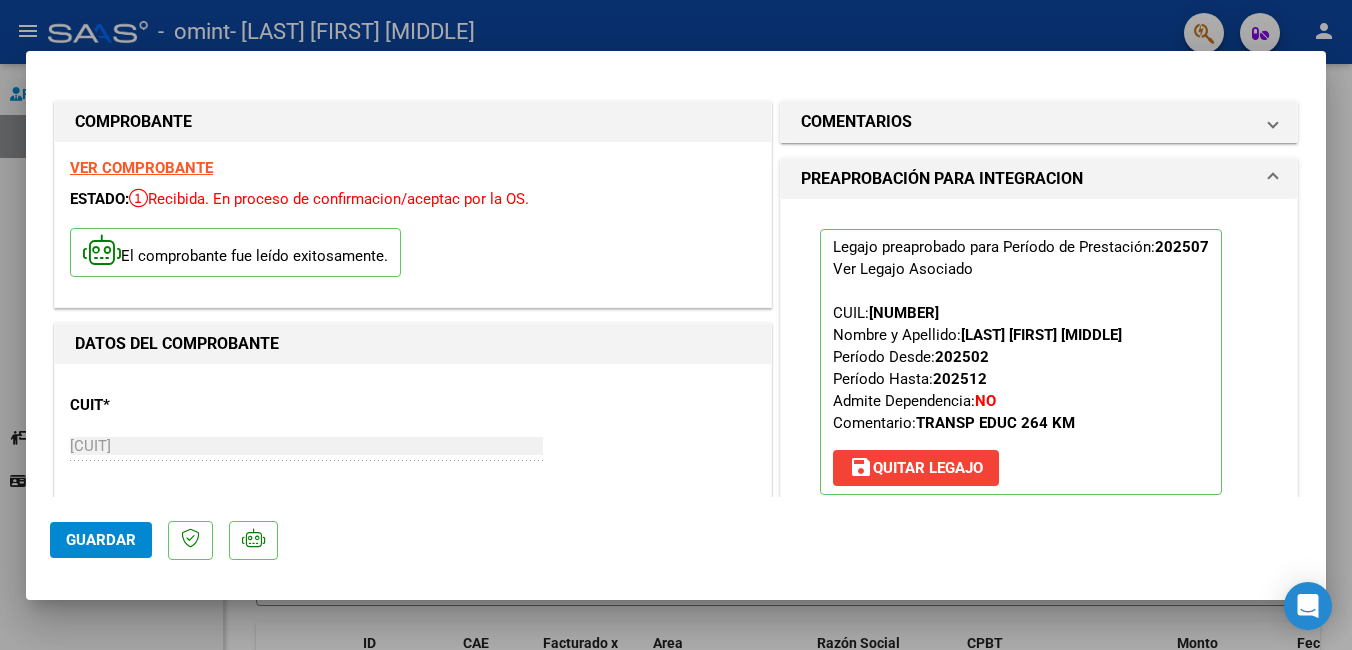 click at bounding box center [676, 325] 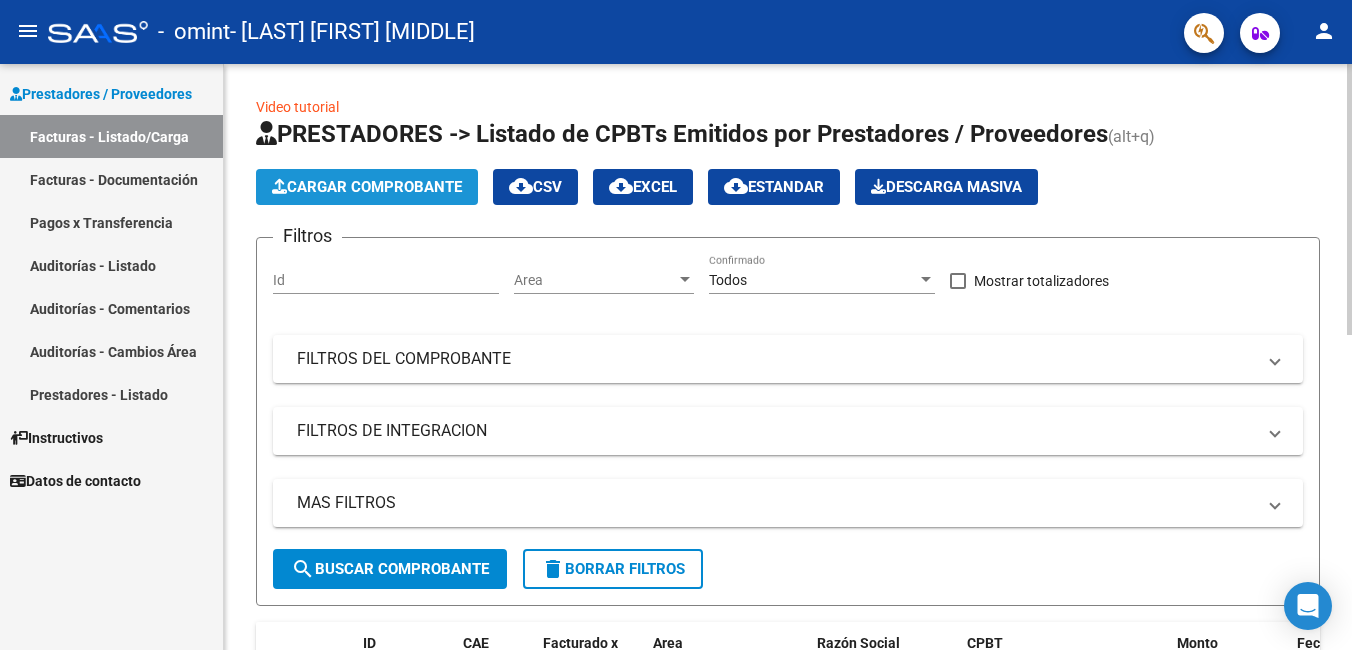 click on "Cargar Comprobante" 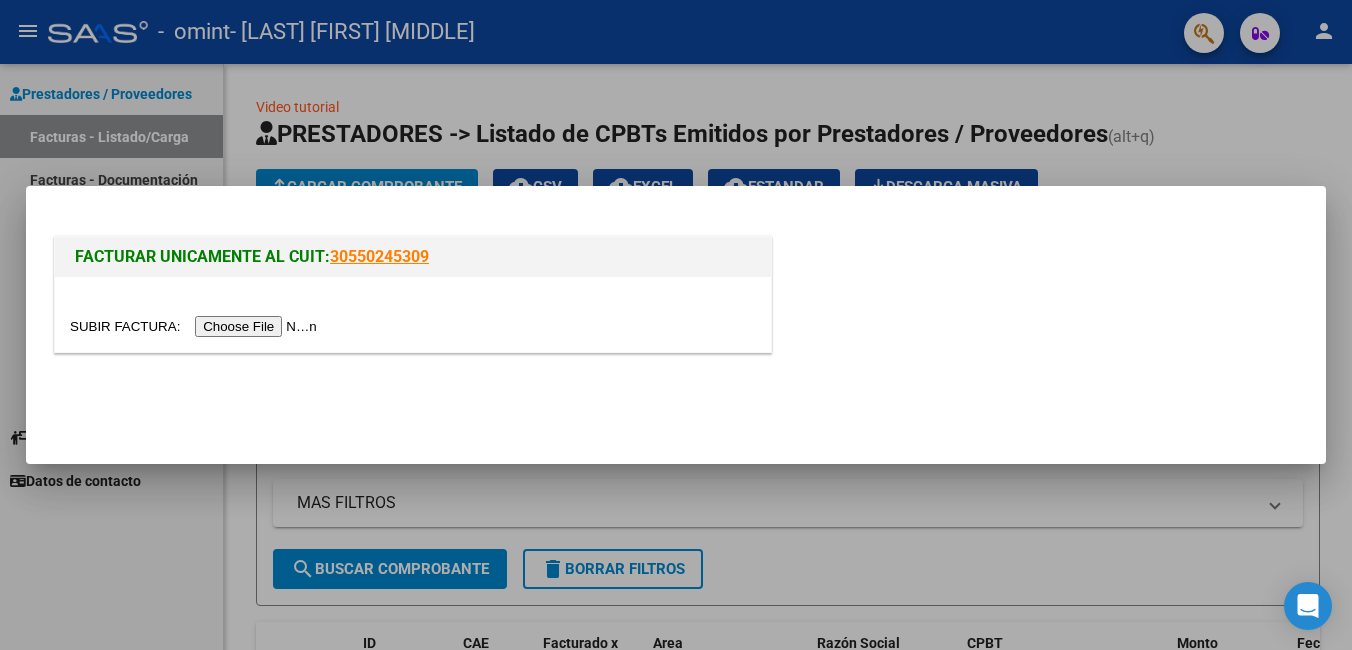 click at bounding box center (196, 326) 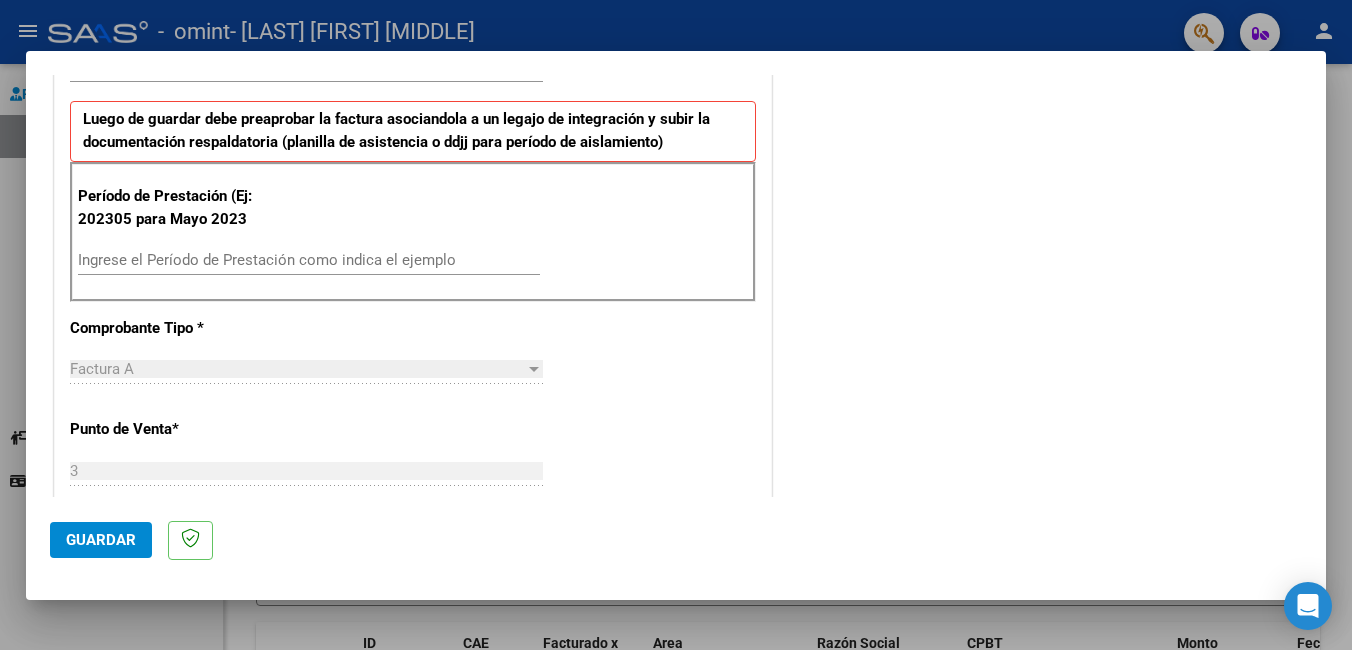 scroll, scrollTop: 500, scrollLeft: 0, axis: vertical 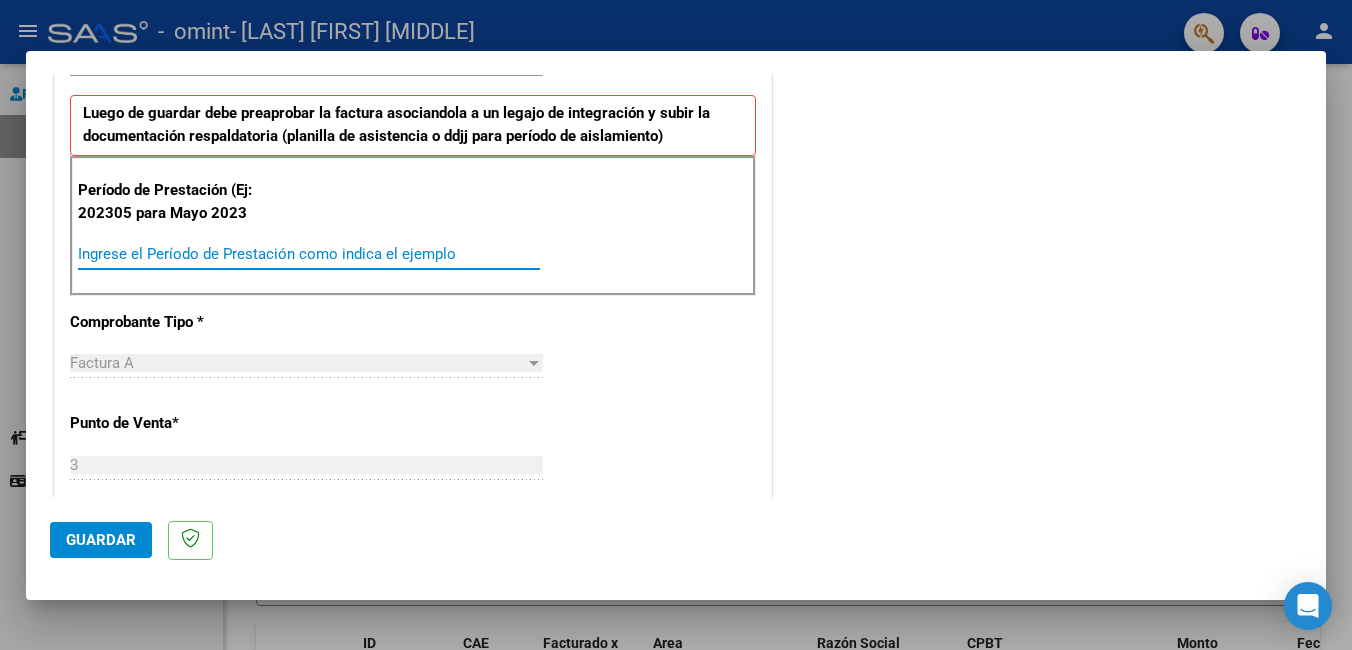 click on "Ingrese el Período de Prestación como indica el ejemplo" at bounding box center (309, 254) 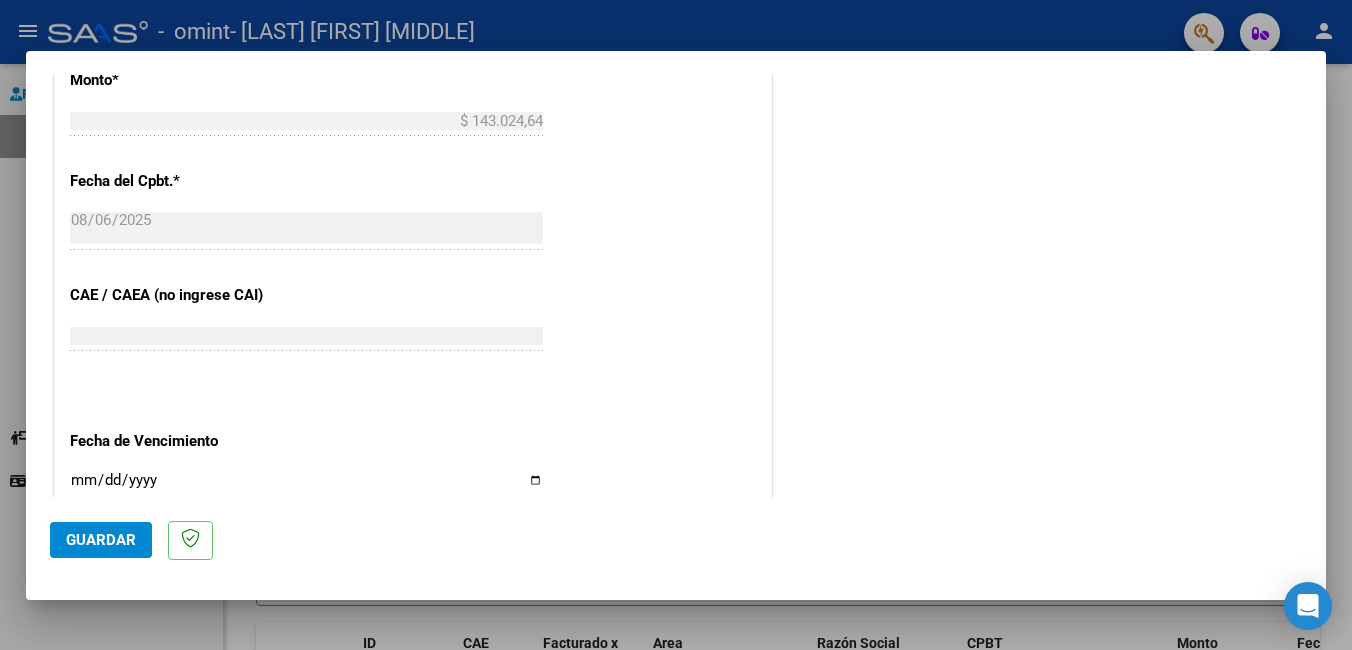 scroll, scrollTop: 1300, scrollLeft: 0, axis: vertical 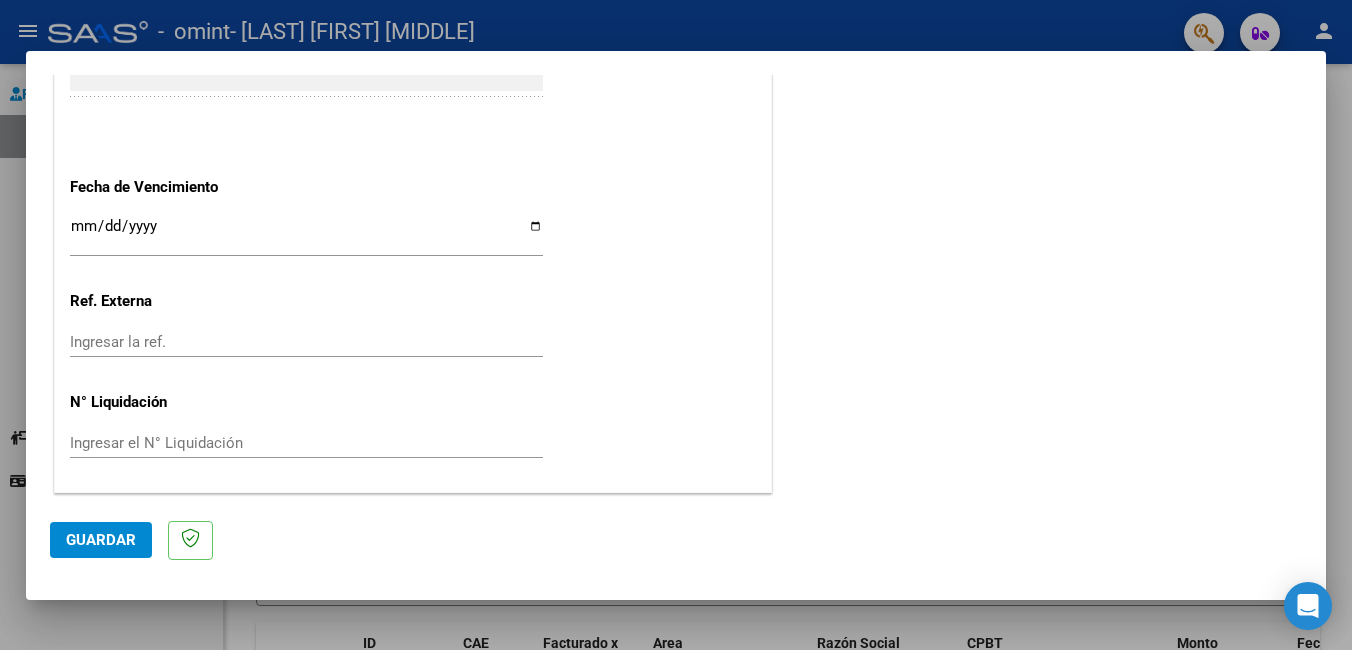type on "202507" 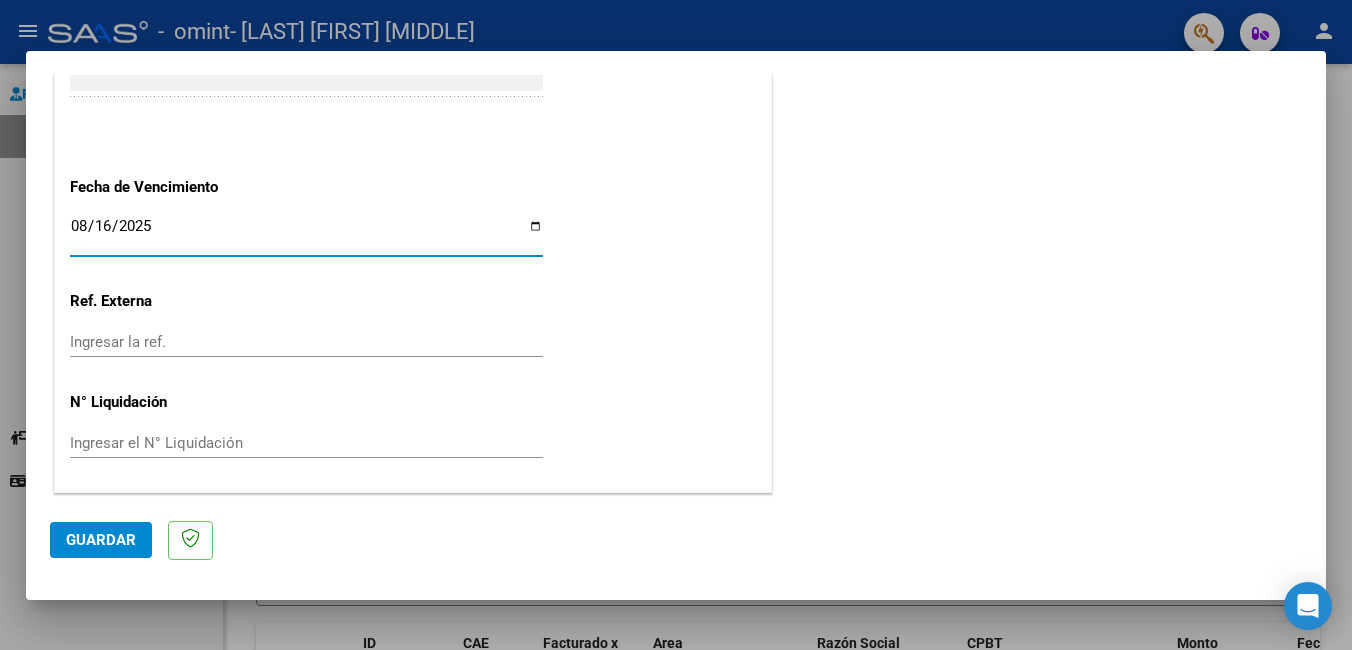 type on "2025-08-16" 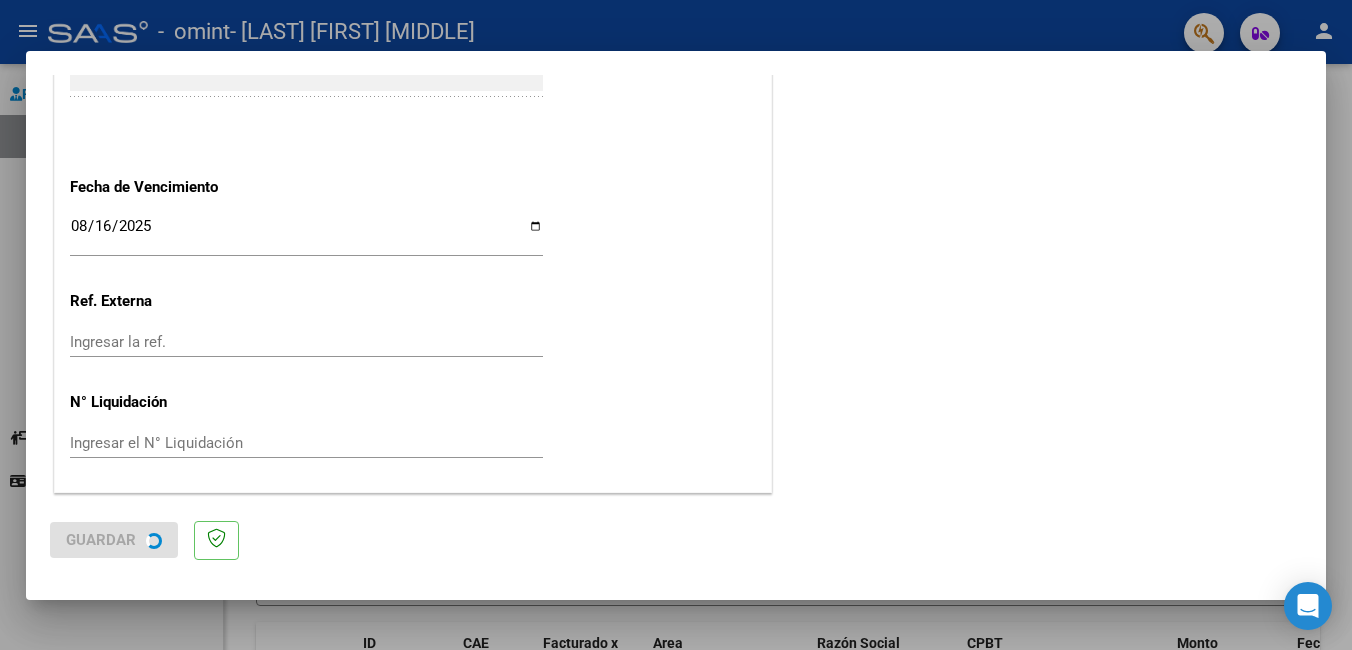 scroll, scrollTop: 0, scrollLeft: 0, axis: both 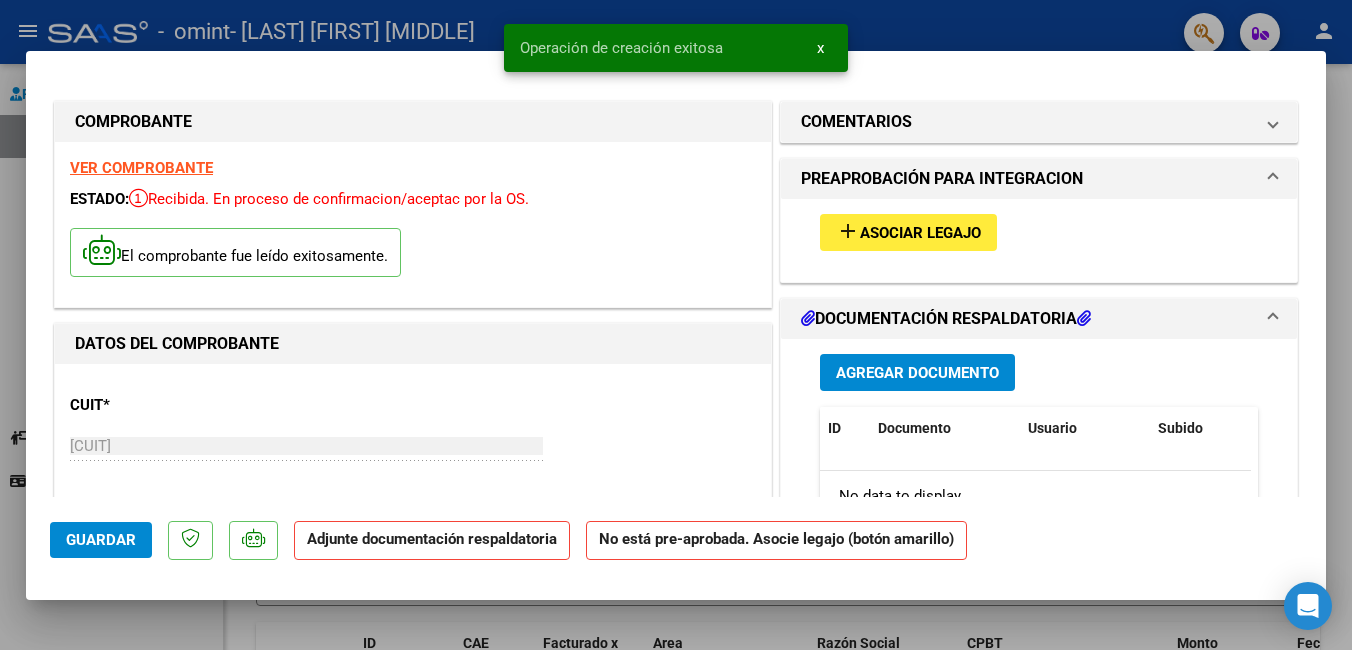 click on "add" at bounding box center (848, 231) 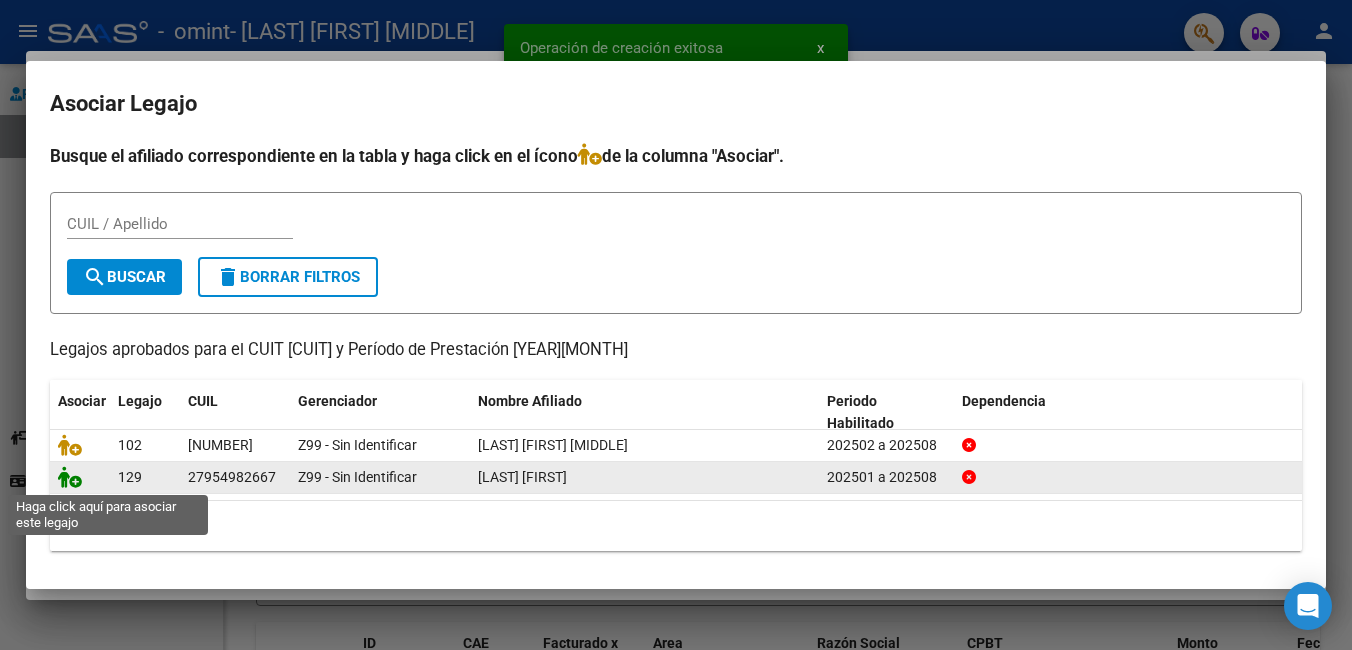 click 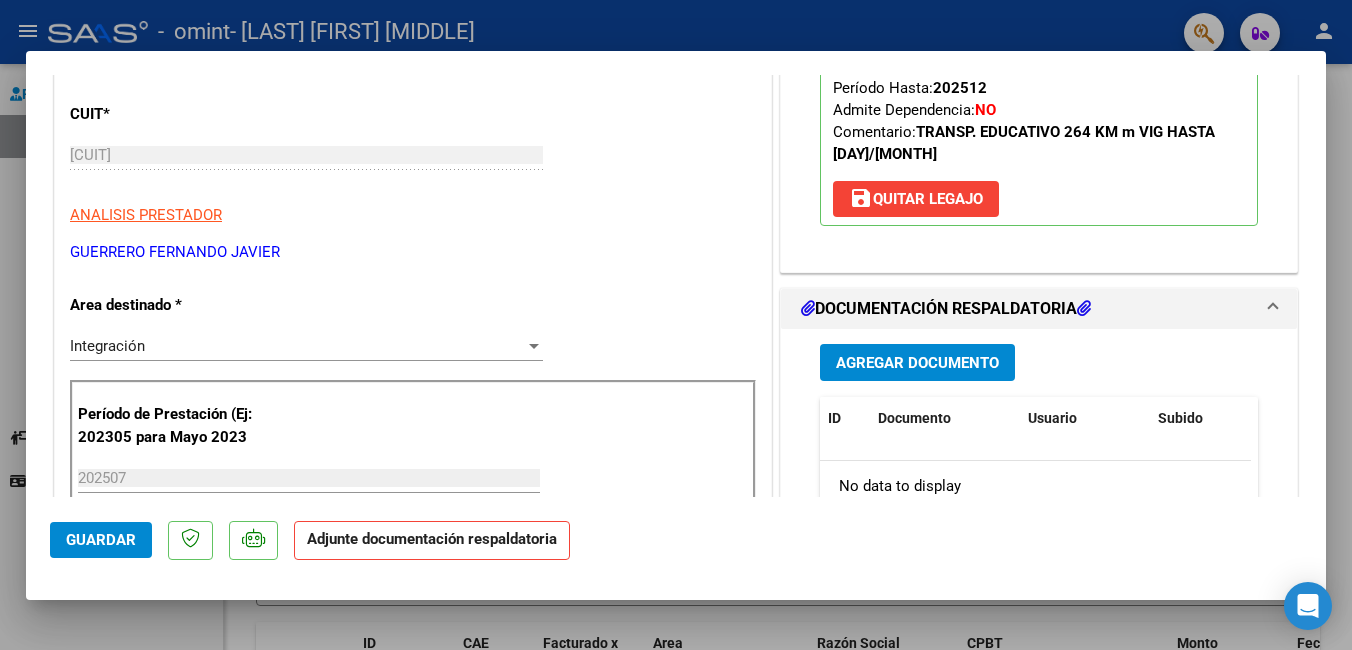 scroll, scrollTop: 400, scrollLeft: 0, axis: vertical 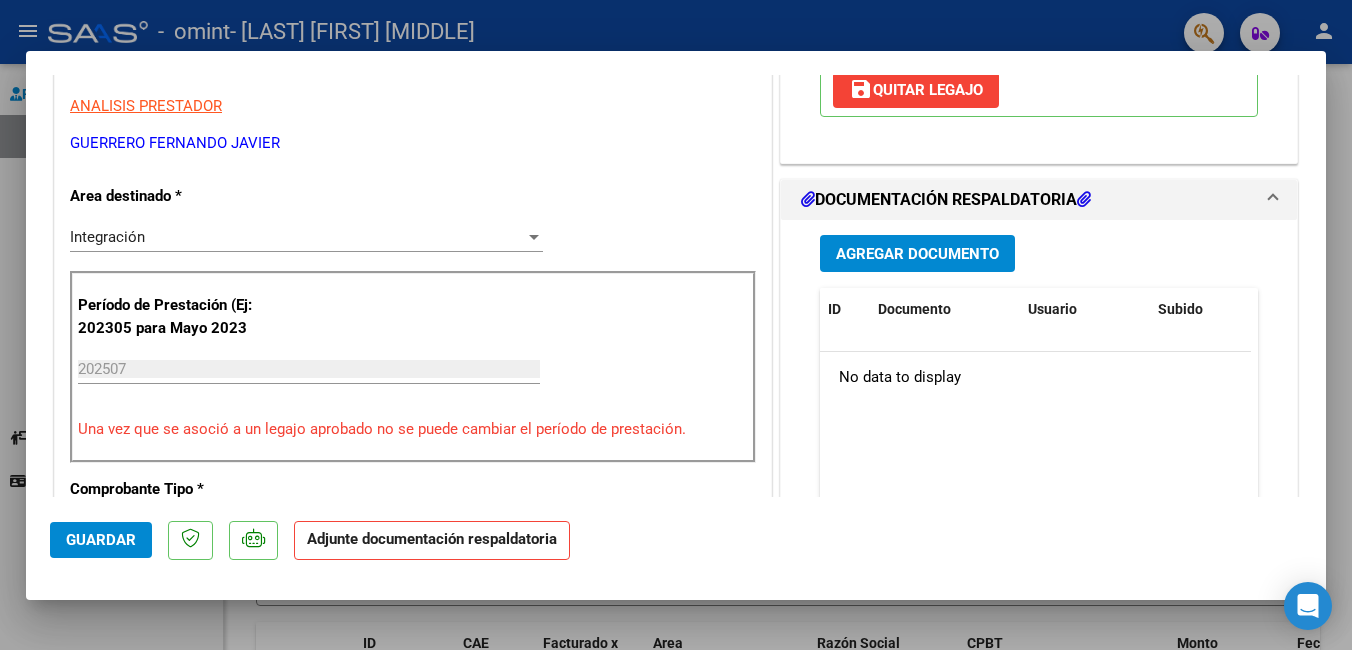 click on "Agregar Documento" at bounding box center [917, 254] 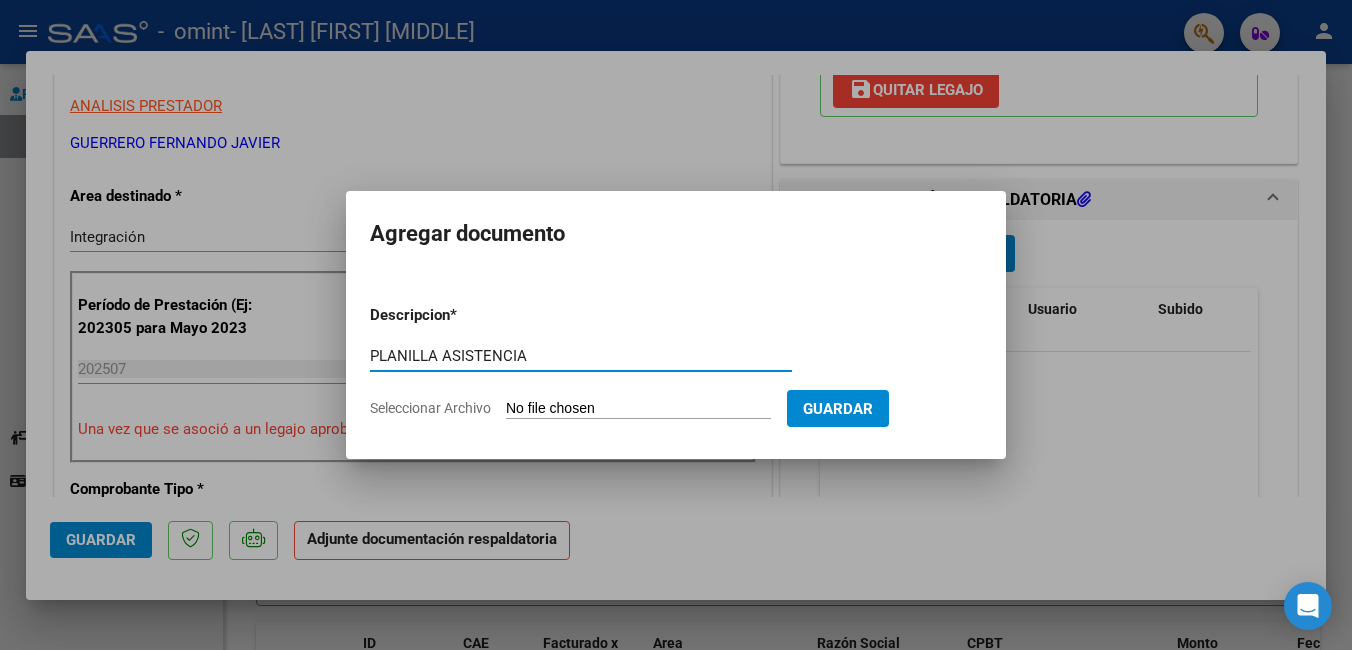 type on "PLANILLA ASISTENCIA" 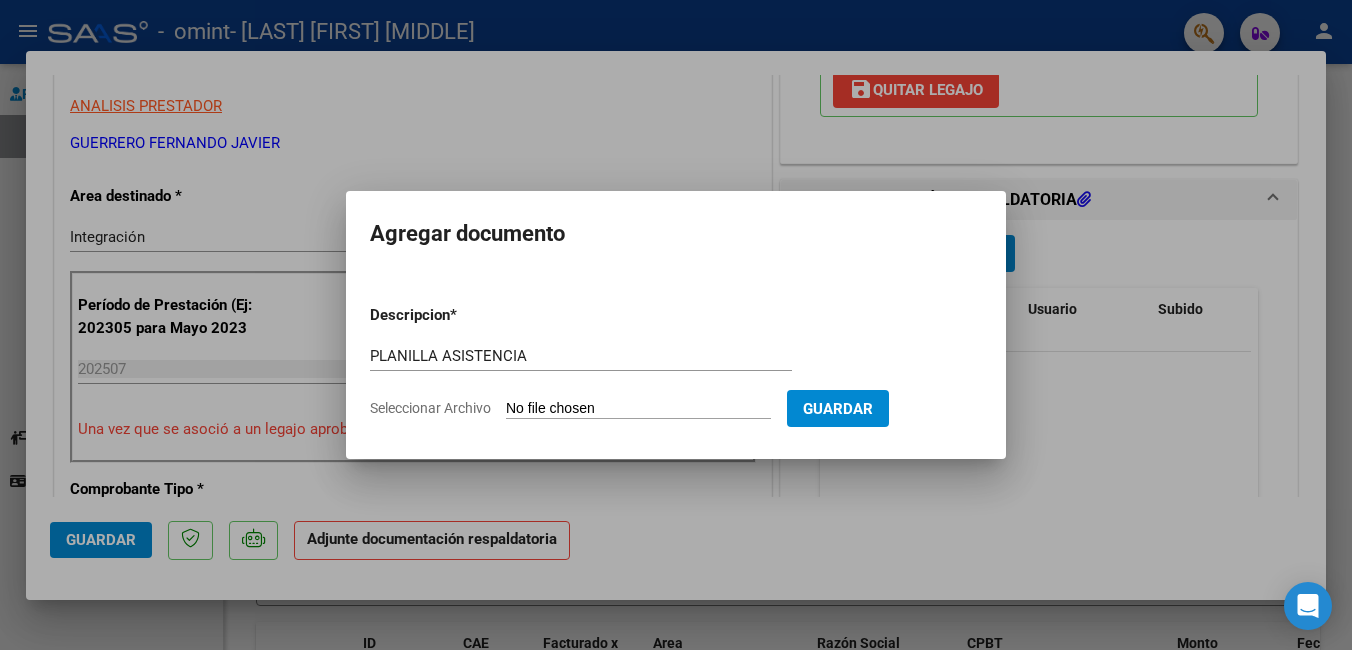 type on "C:\fakepath\PLANILLA ASIST [FIRST] [LAST] [MONTH] [YEAR].pdf" 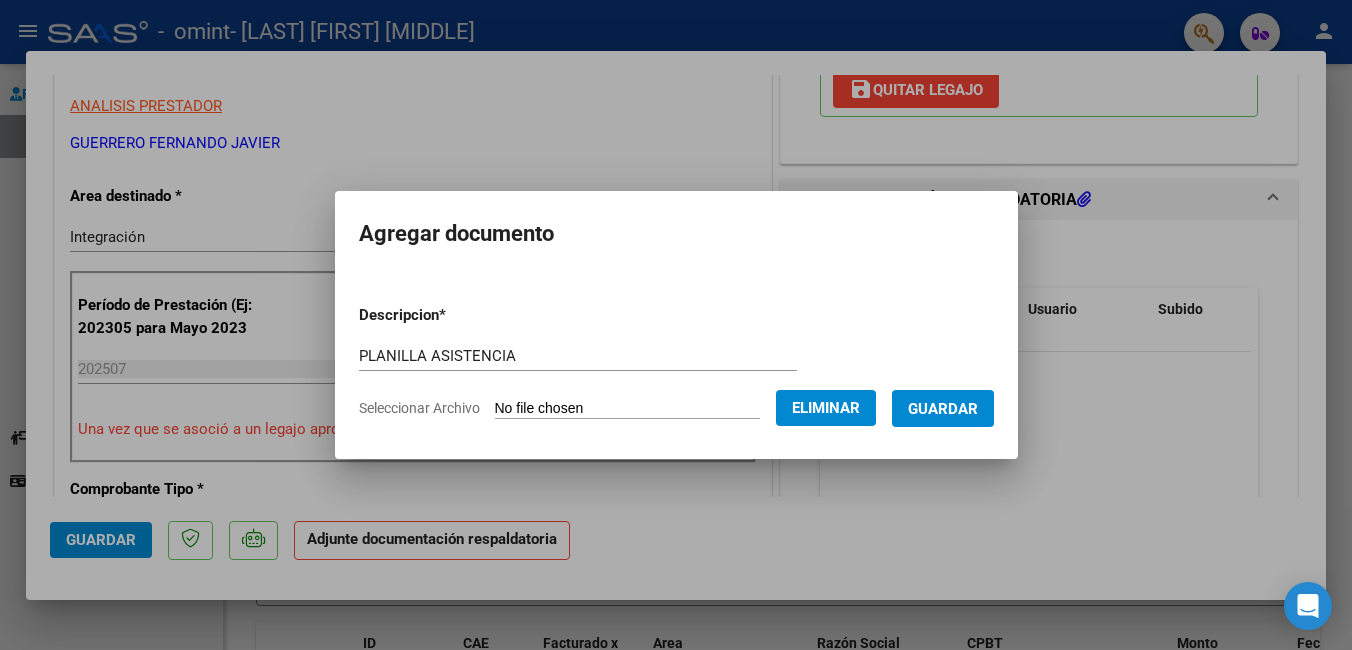 click on "Guardar" at bounding box center (943, 409) 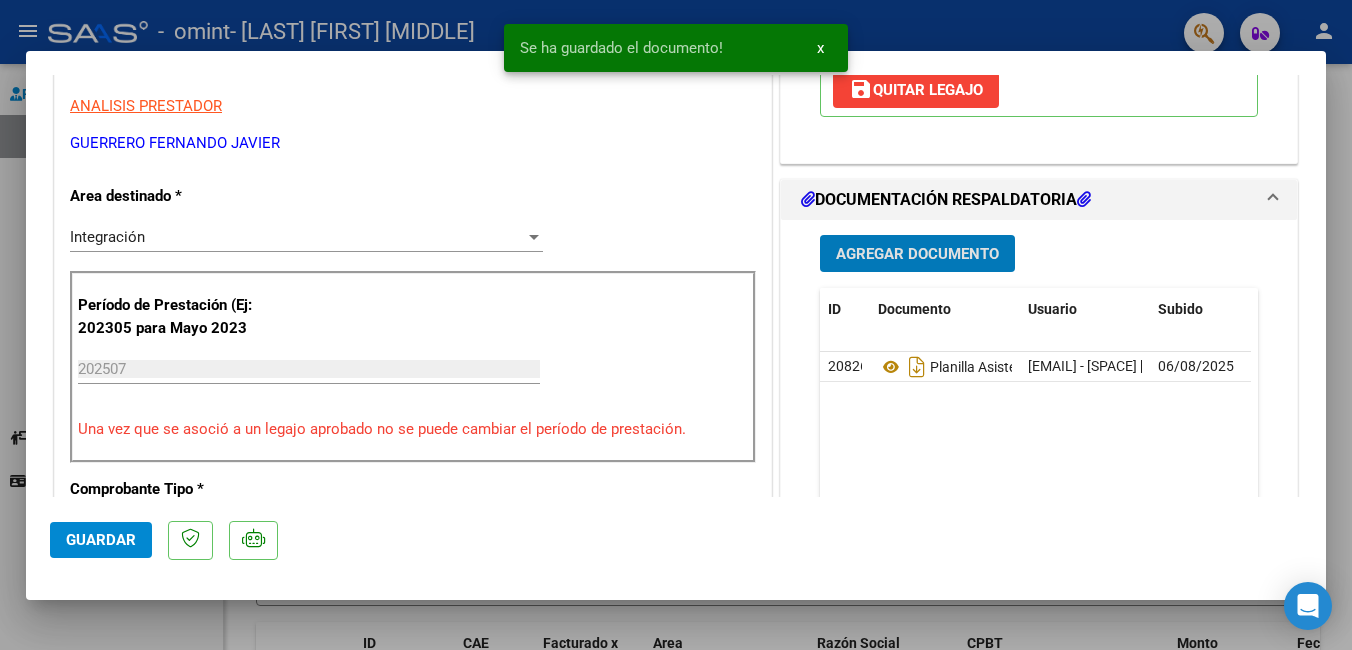 click on "Guardar" 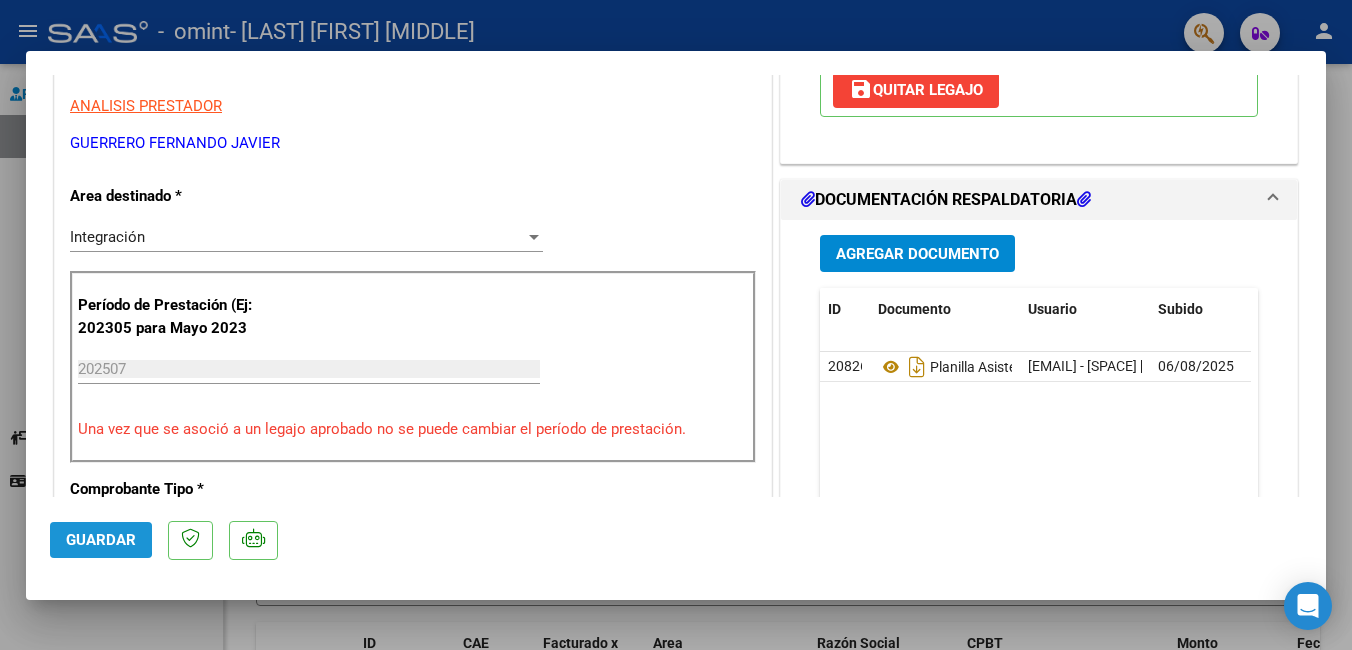 click on "Guardar" 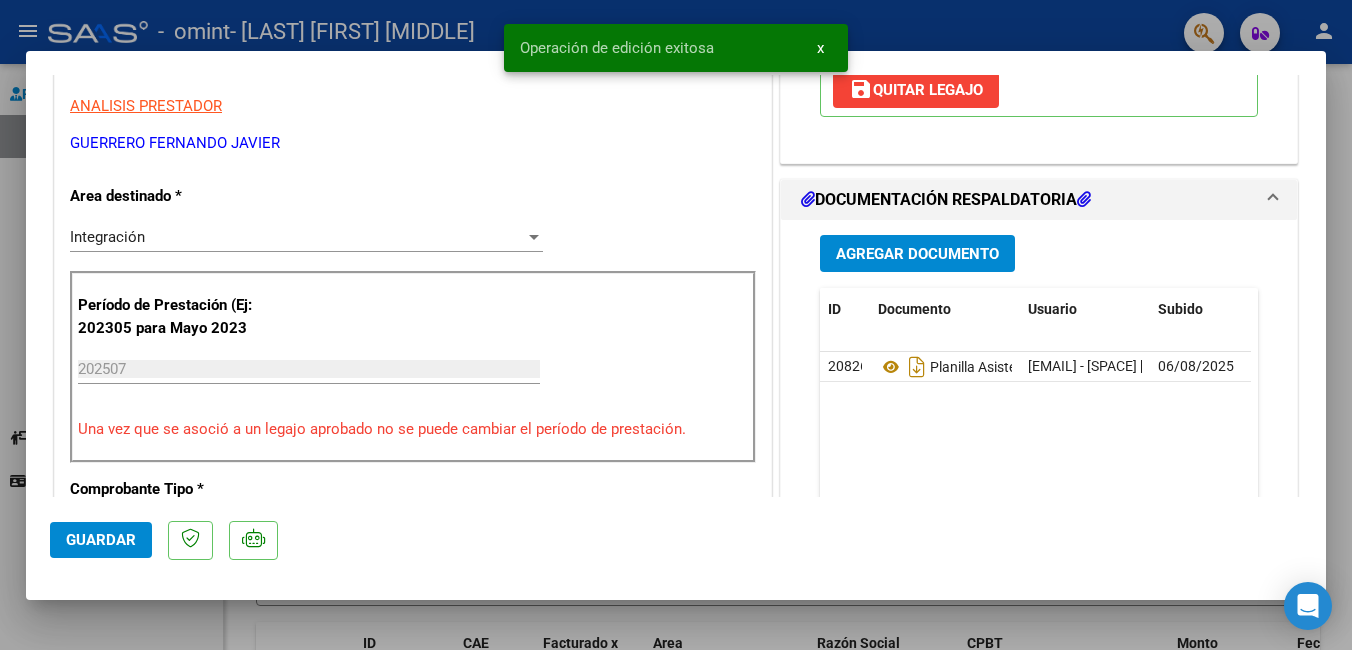 click on "x" at bounding box center [820, 48] 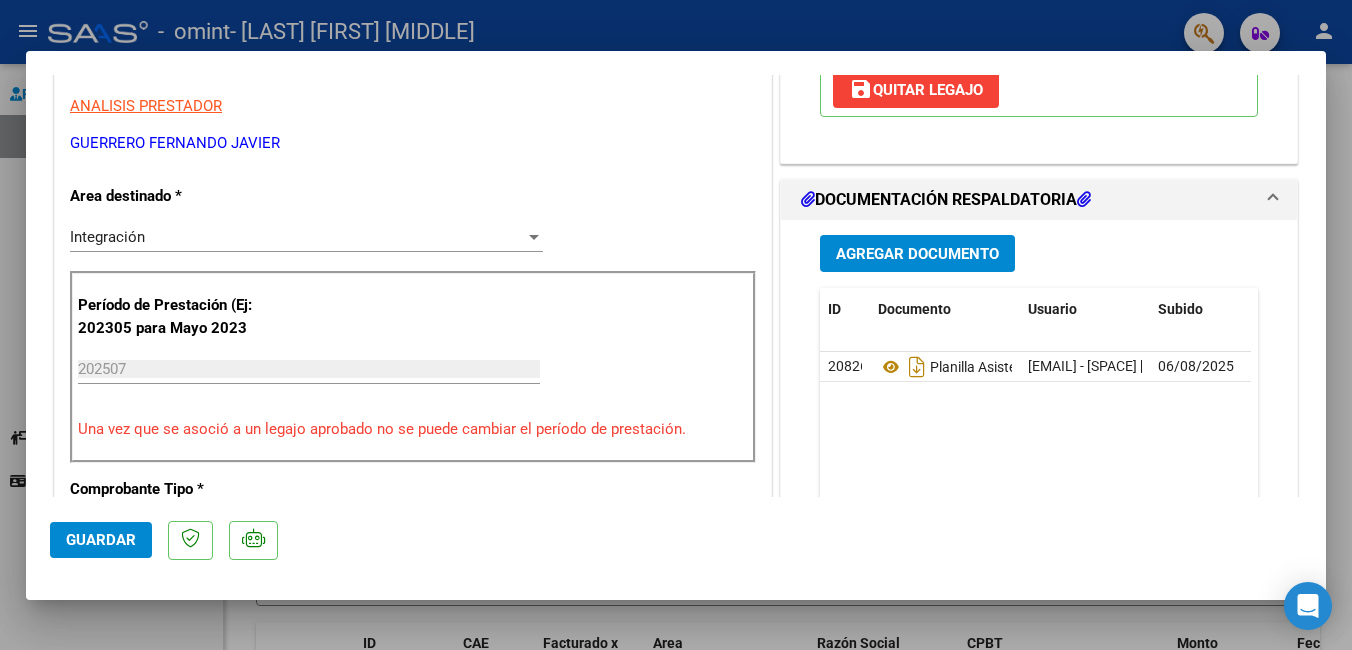 click at bounding box center [676, 325] 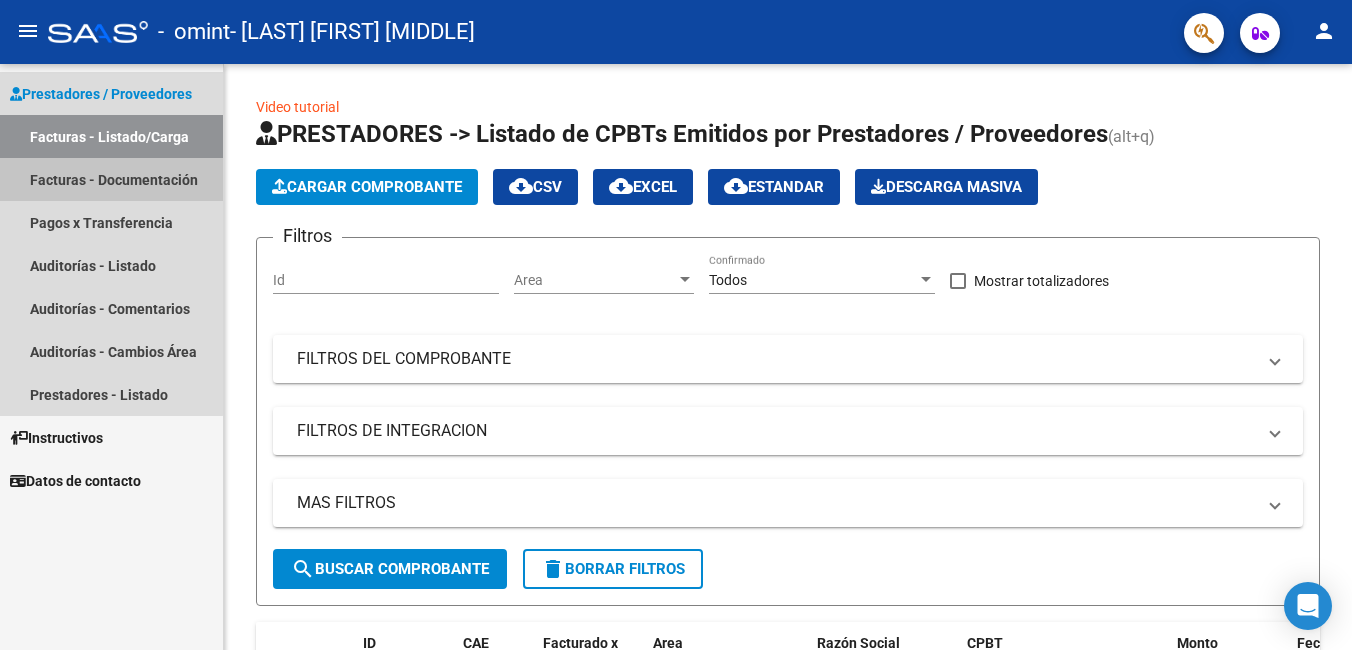 click on "Facturas - Documentación" at bounding box center [111, 179] 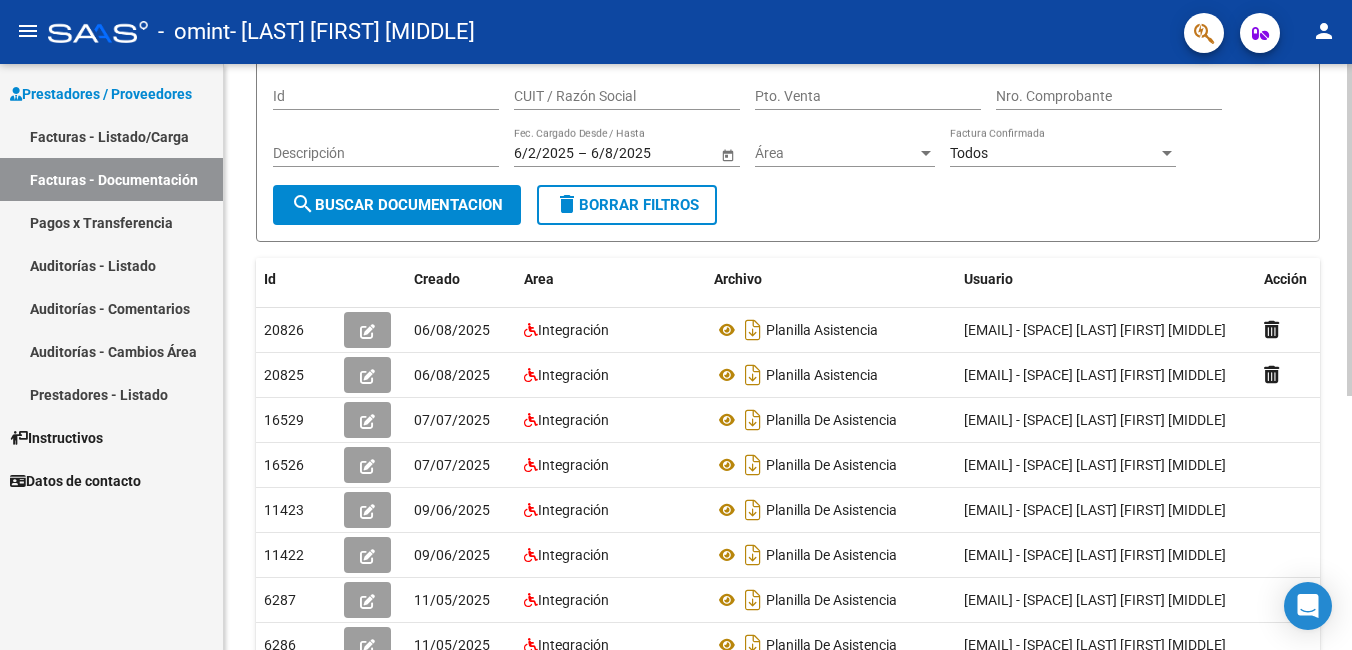 scroll, scrollTop: 147, scrollLeft: 0, axis: vertical 